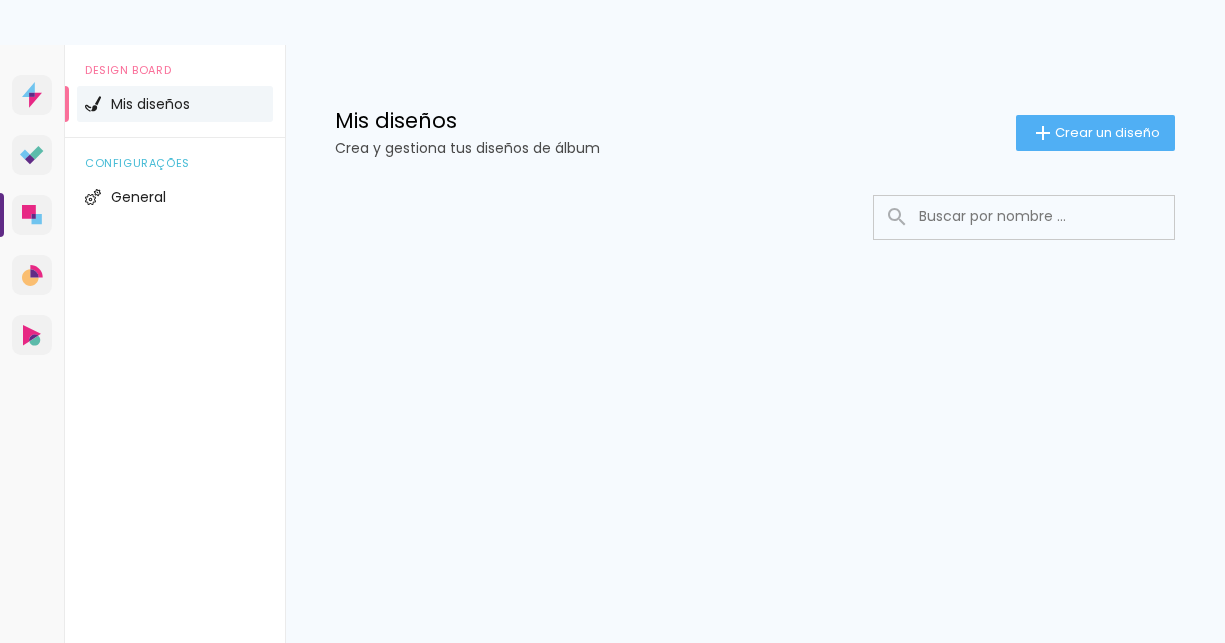 scroll, scrollTop: 0, scrollLeft: 0, axis: both 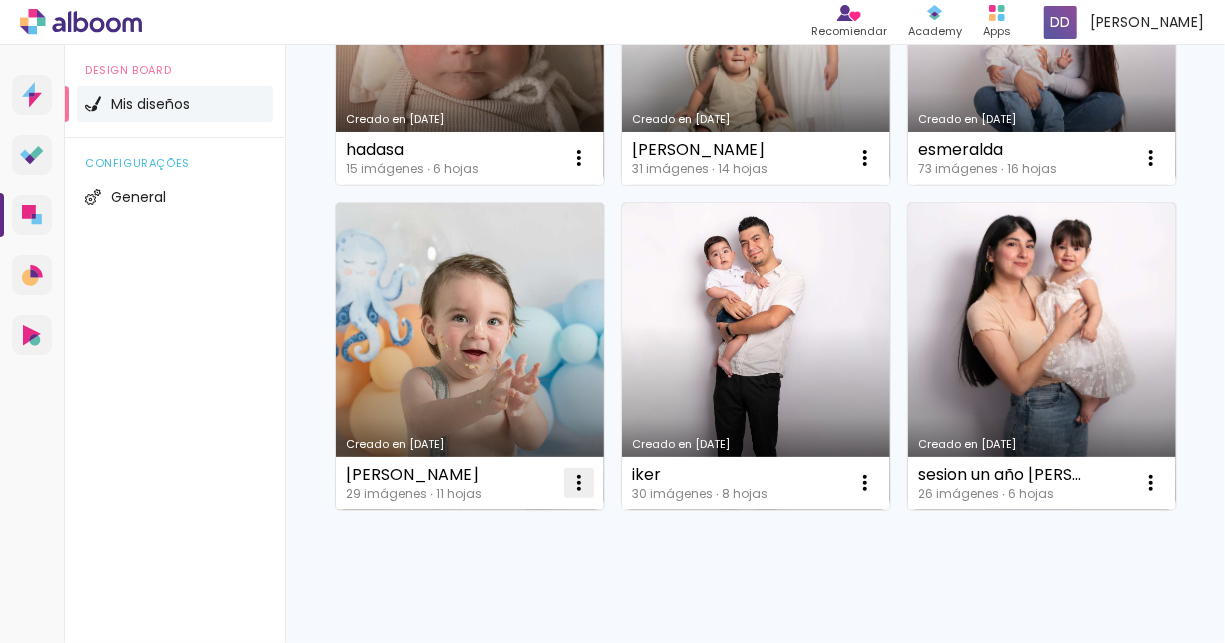 click at bounding box center [579, 158] 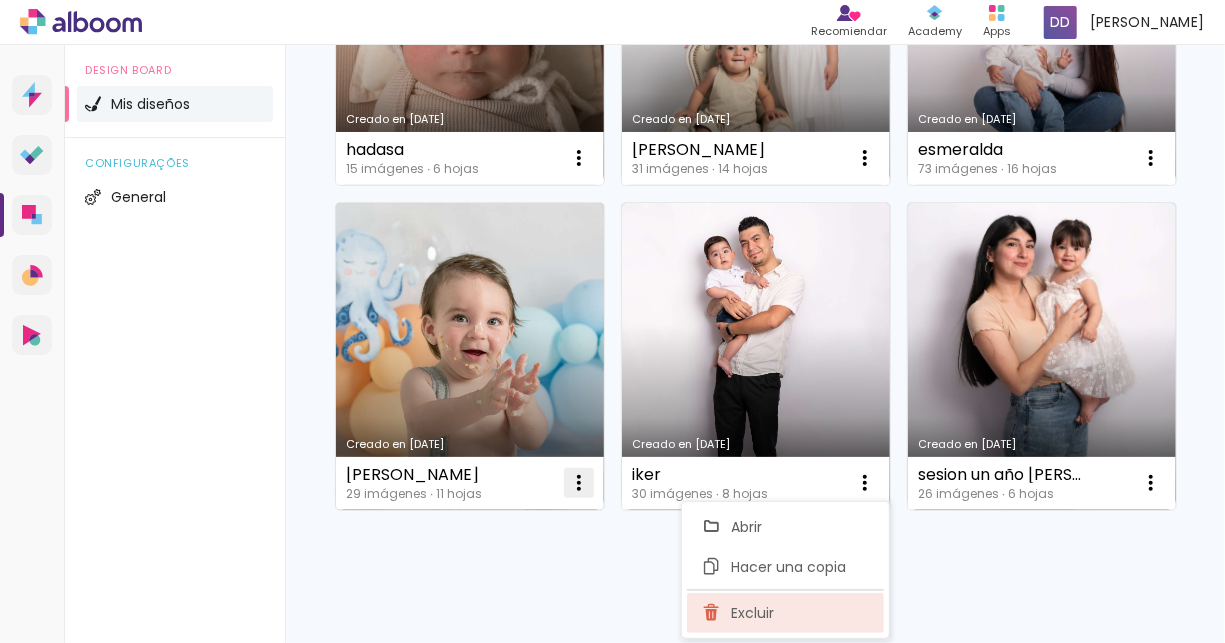 click on "Excluir" 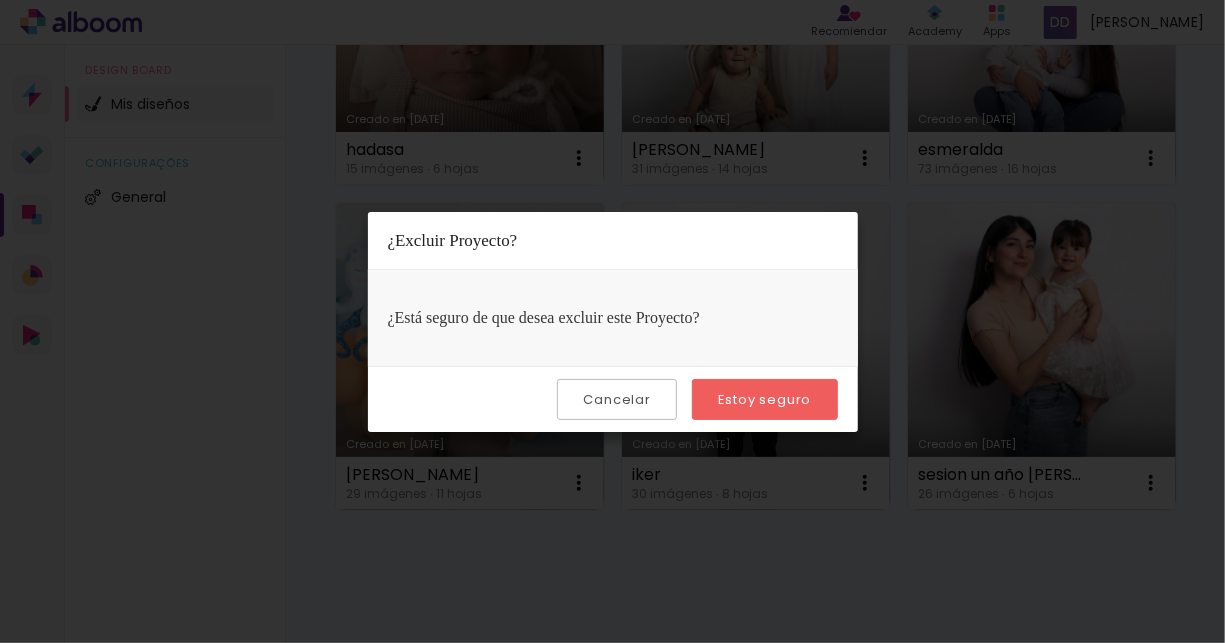 click on "Estoy seguro" at bounding box center (0, 0) 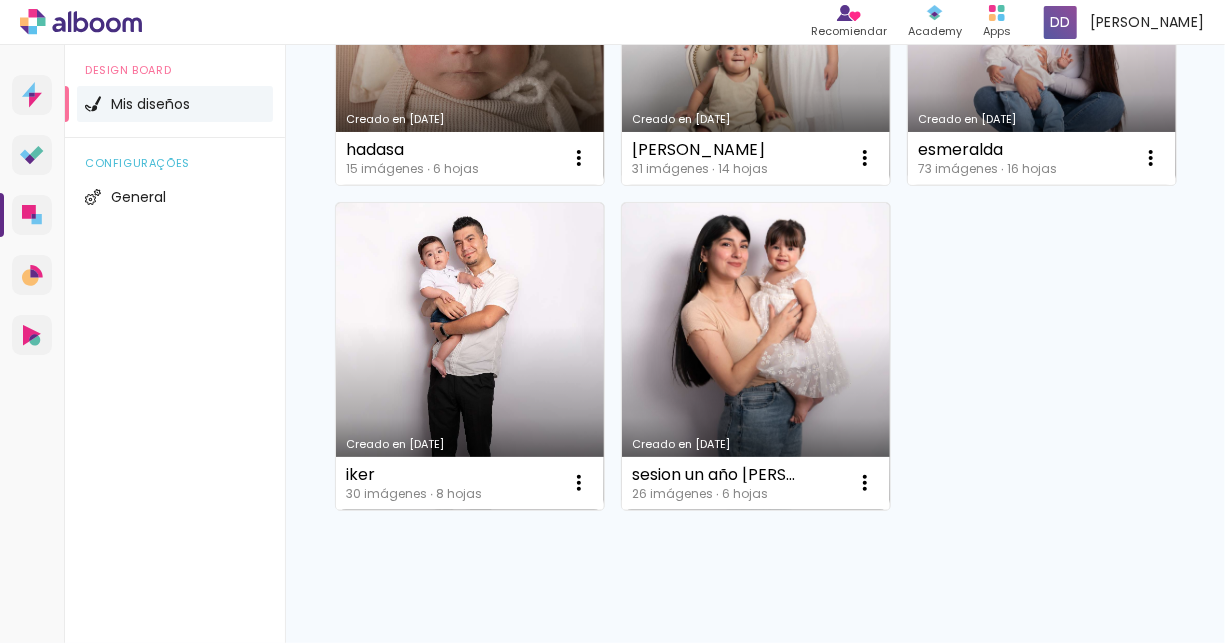 scroll, scrollTop: 0, scrollLeft: 0, axis: both 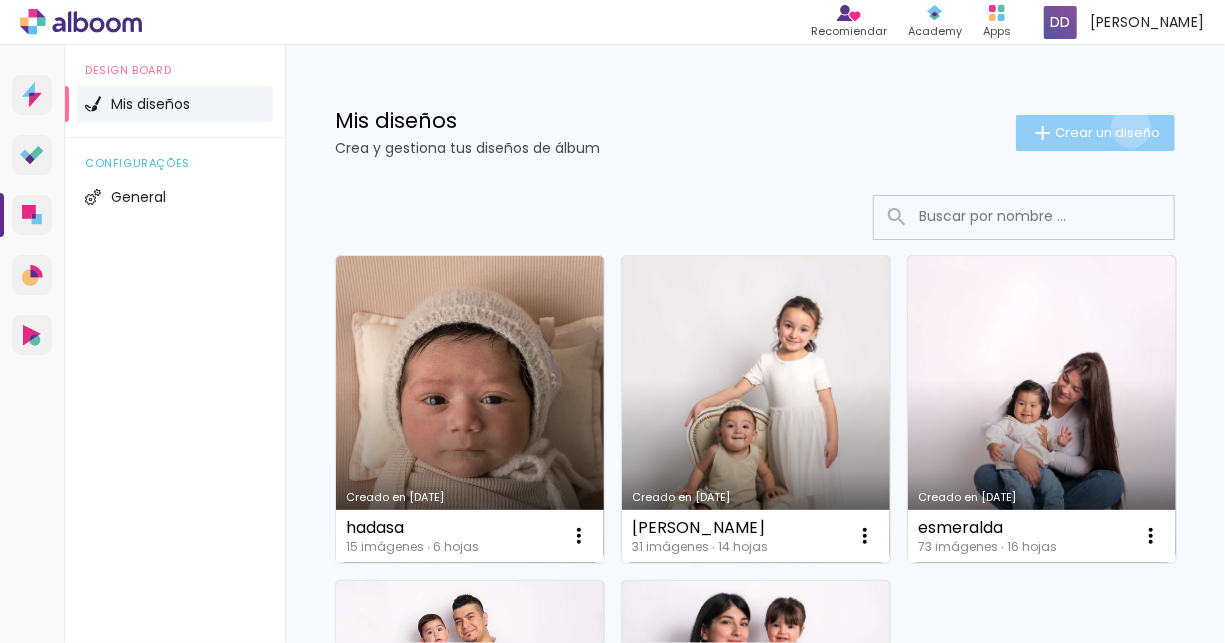 click on "Crear un diseño" 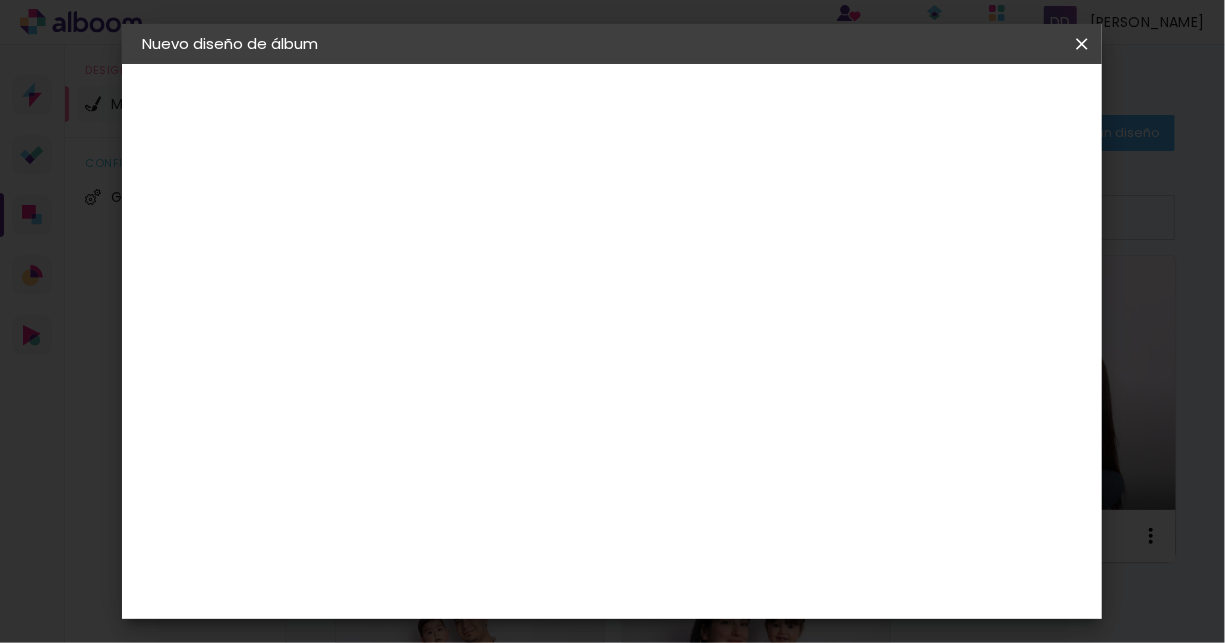 click at bounding box center [469, 268] 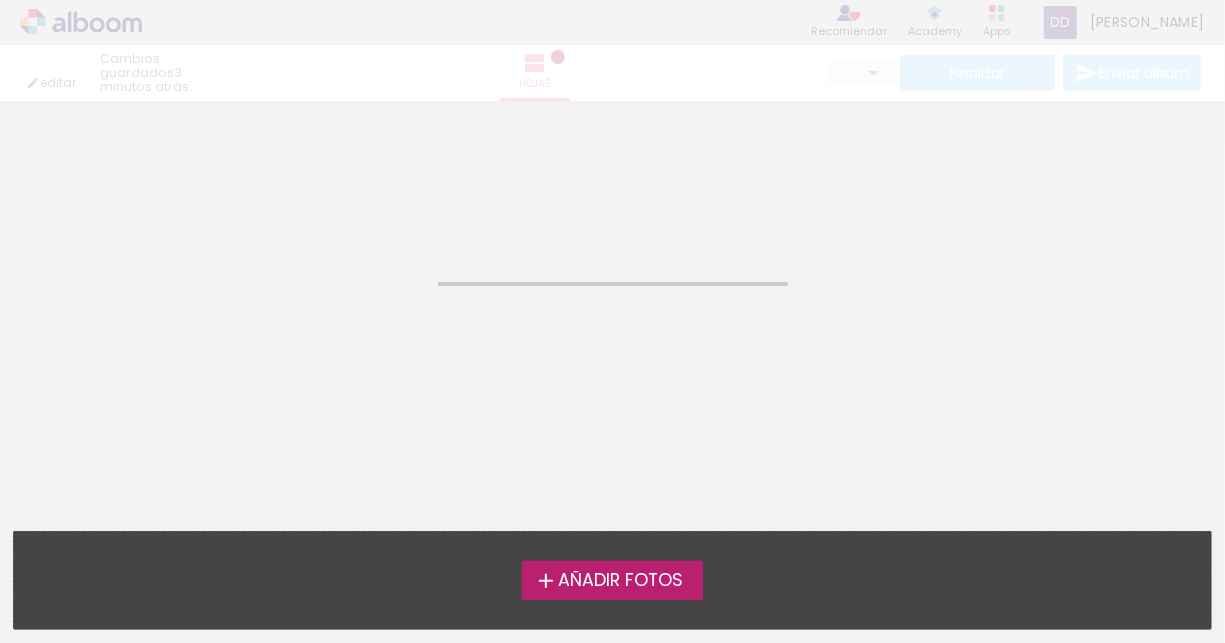 click on "Añadir Fotos" at bounding box center (620, 581) 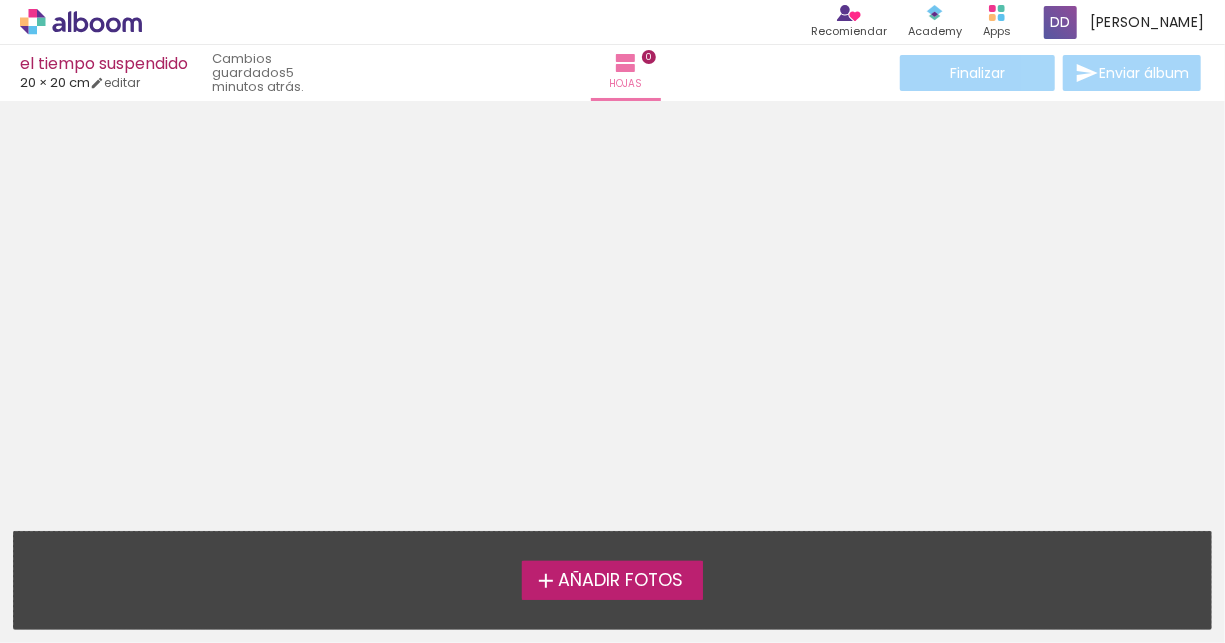 click on "Añadir Fotos" at bounding box center [620, 581] 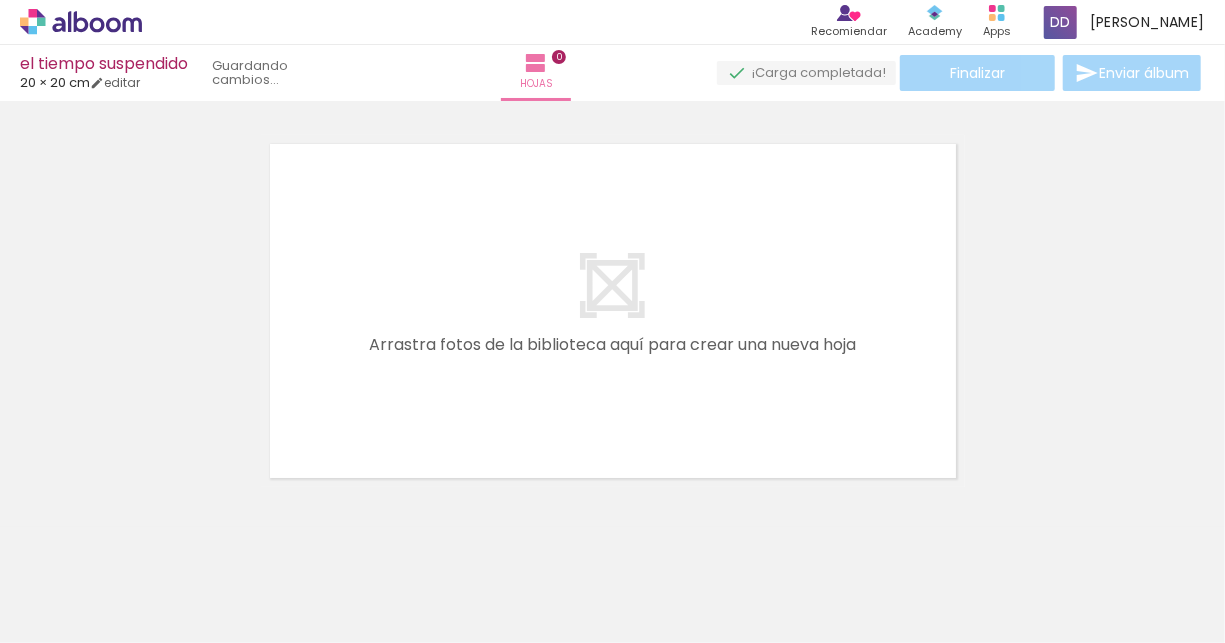 scroll, scrollTop: 25, scrollLeft: 0, axis: vertical 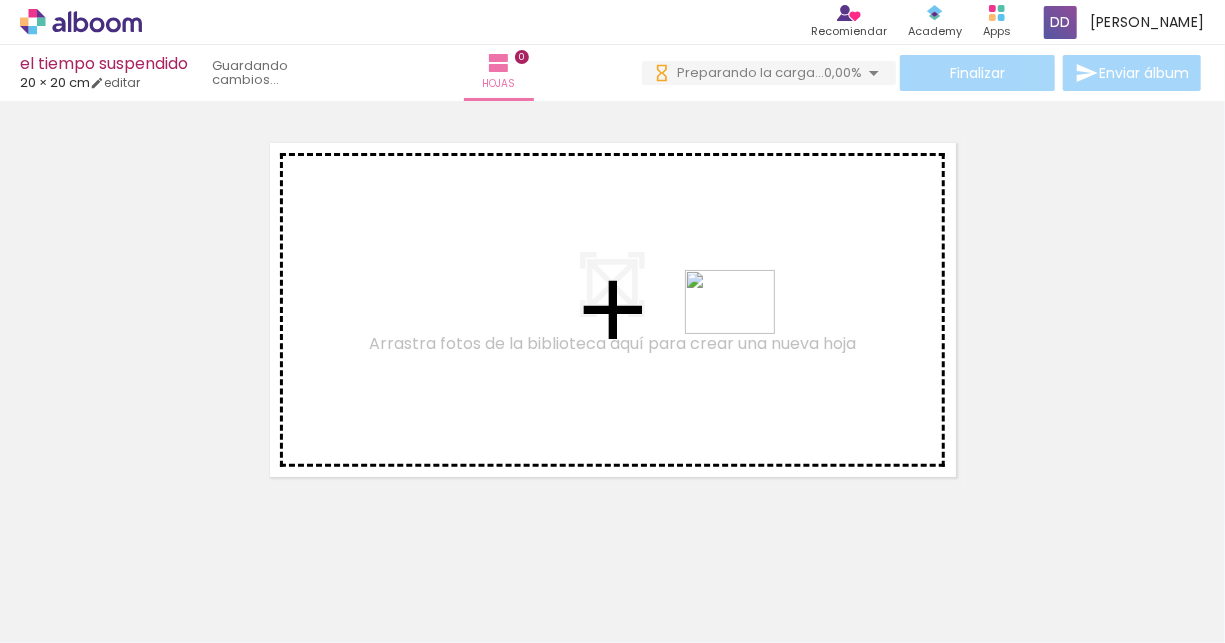 drag, startPoint x: 190, startPoint y: 594, endPoint x: 746, endPoint y: 330, distance: 615.4933 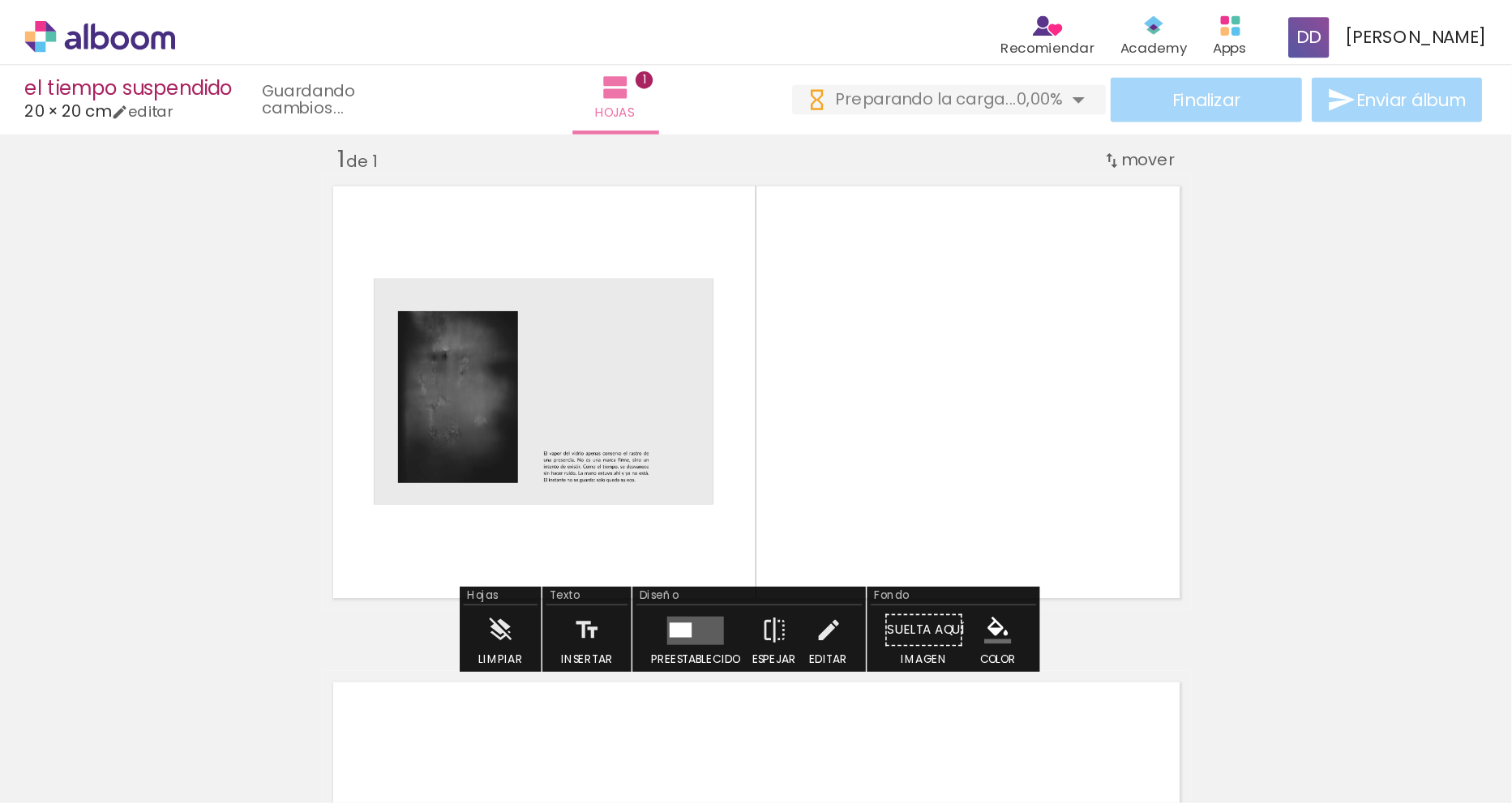 scroll, scrollTop: 20, scrollLeft: 0, axis: vertical 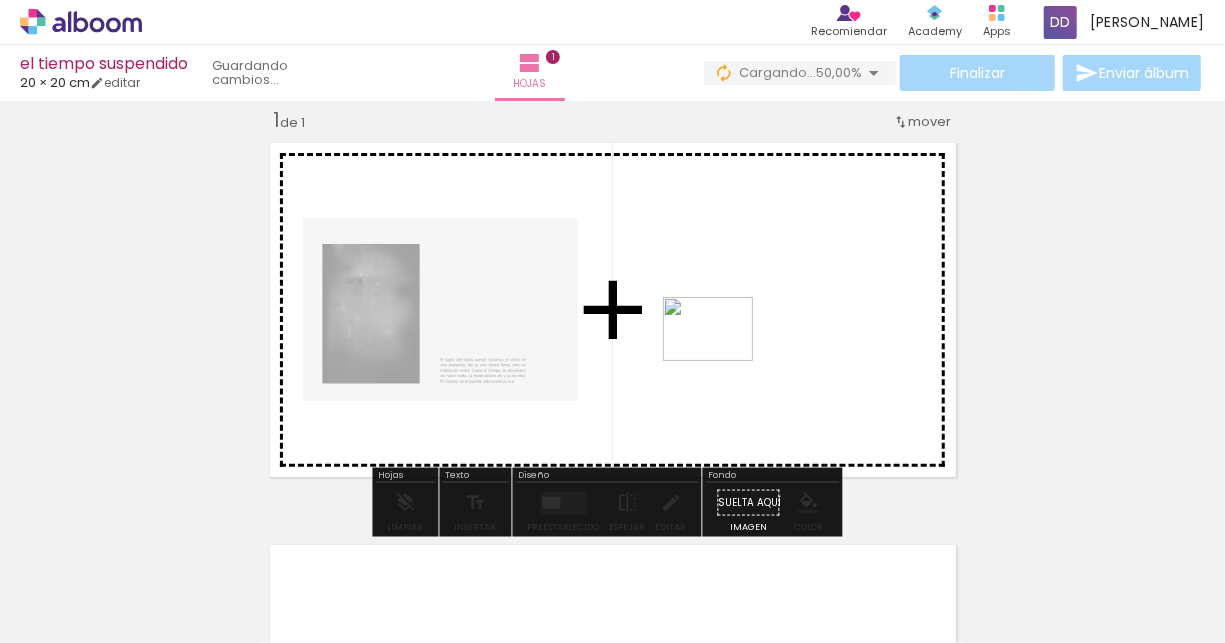 drag, startPoint x: 319, startPoint y: 588, endPoint x: 723, endPoint y: 357, distance: 465.37833 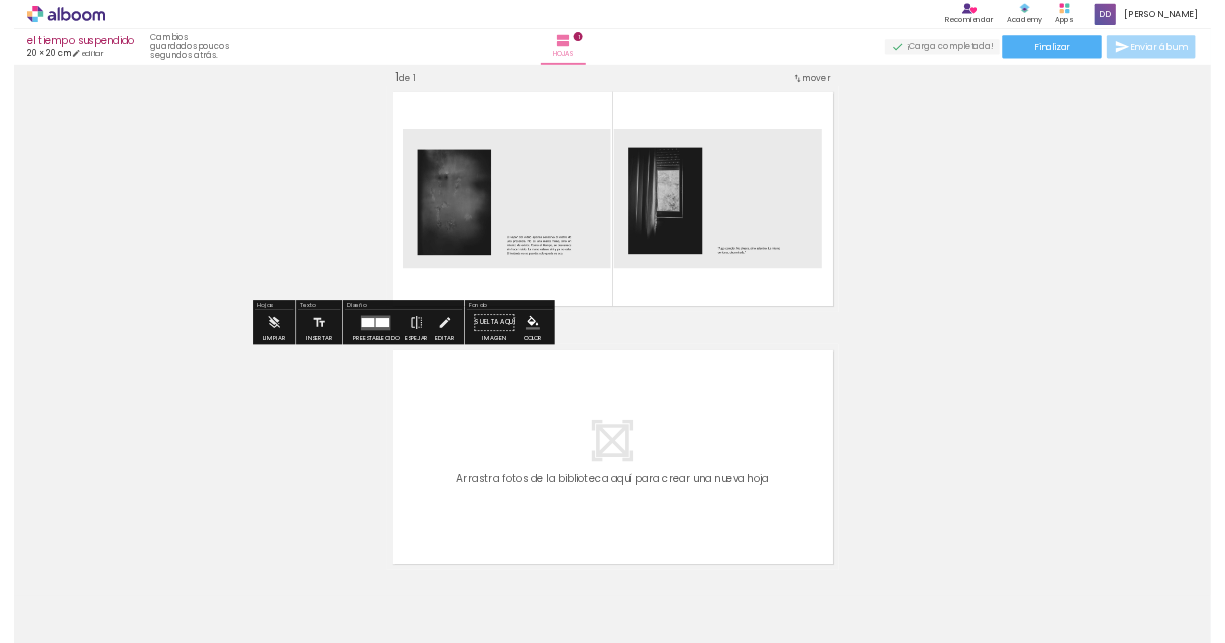 scroll, scrollTop: 25, scrollLeft: 0, axis: vertical 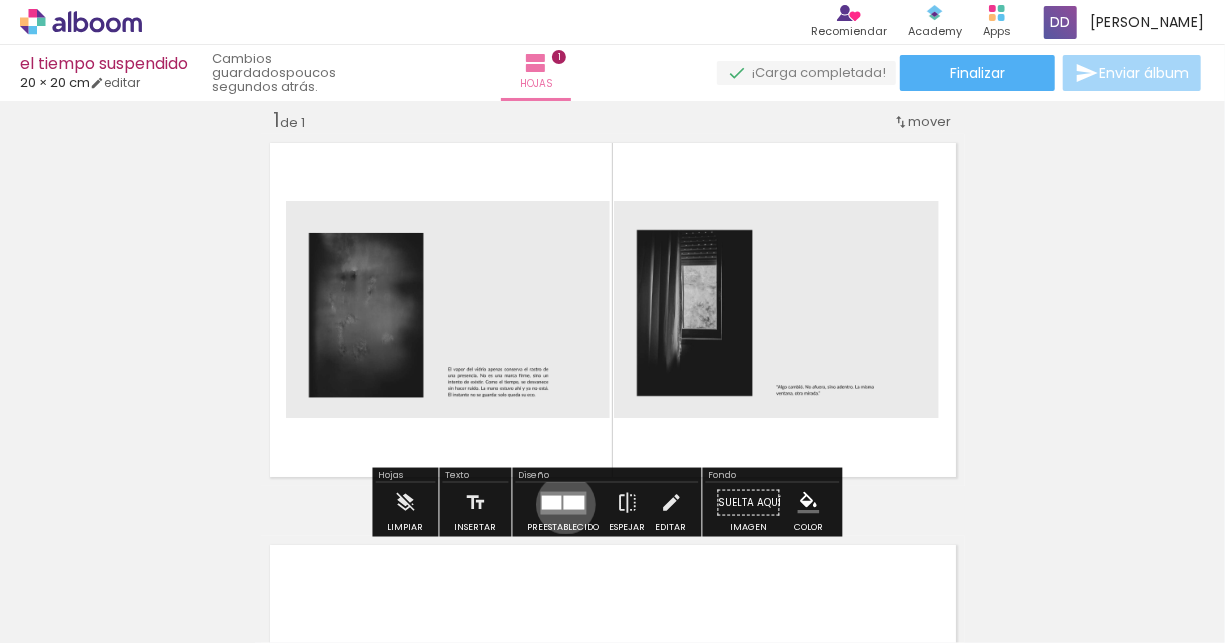 click at bounding box center [574, 502] 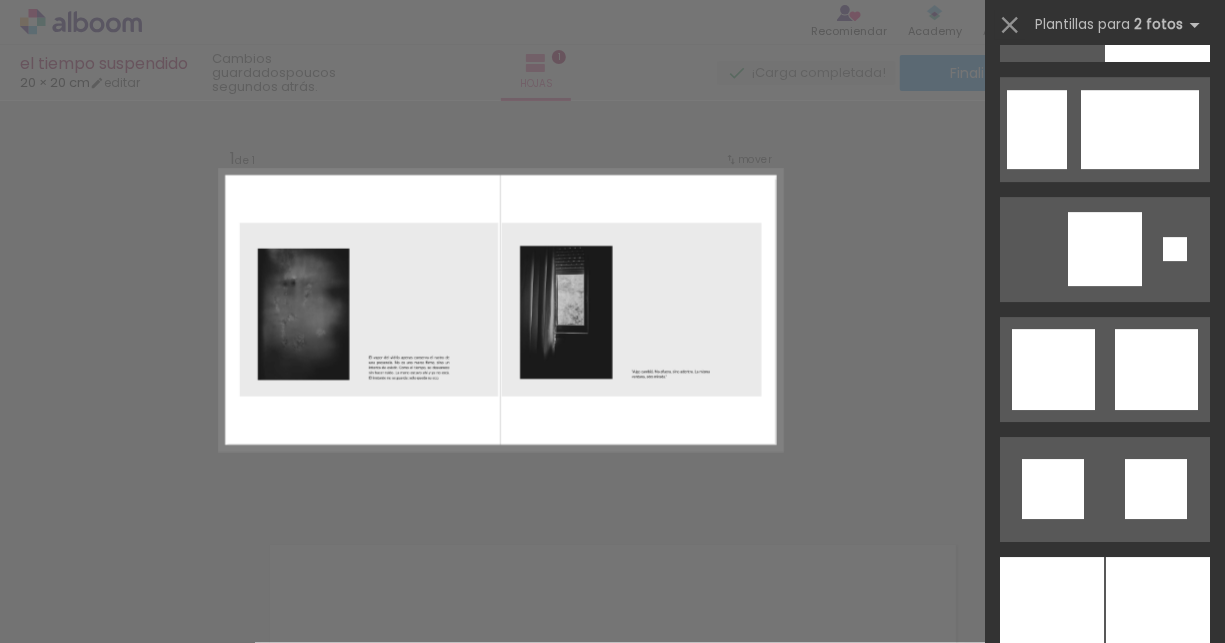 scroll, scrollTop: 3118, scrollLeft: 0, axis: vertical 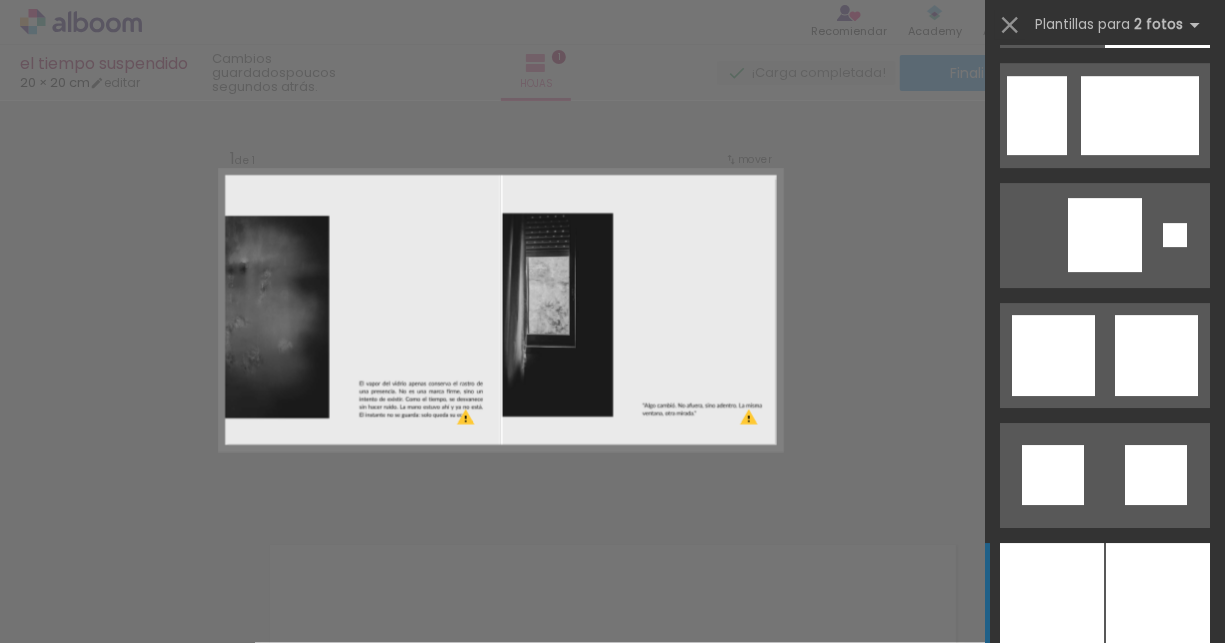 click at bounding box center [1157, -5] 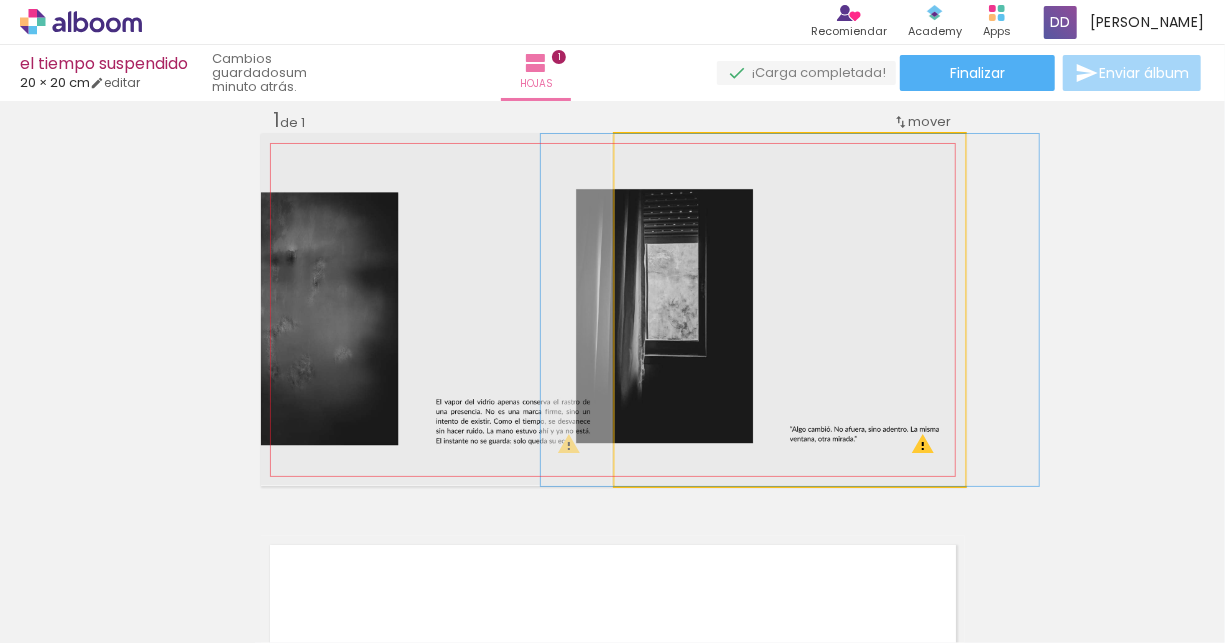 click 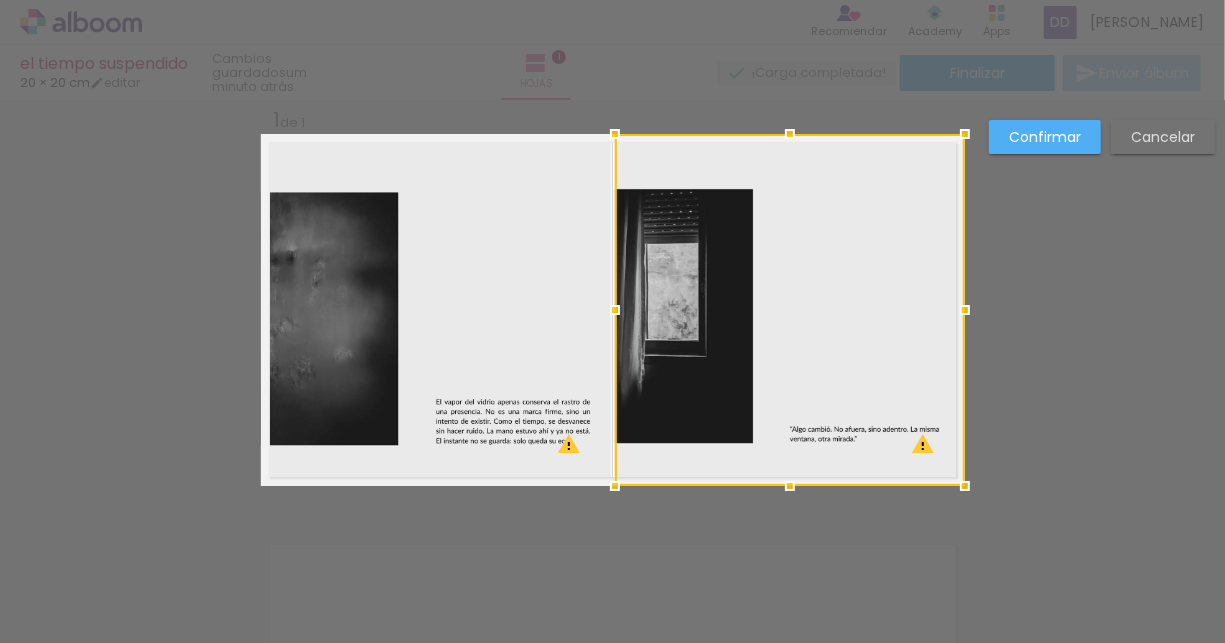 click at bounding box center [790, 310] 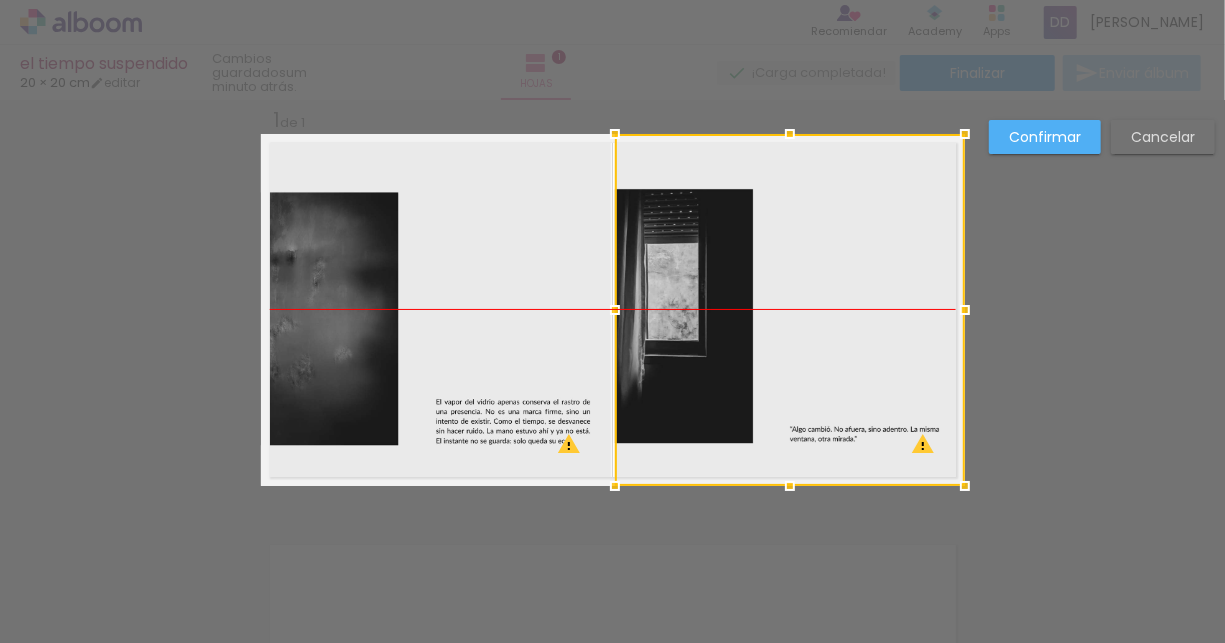 drag, startPoint x: 729, startPoint y: 368, endPoint x: 767, endPoint y: 366, distance: 38.052597 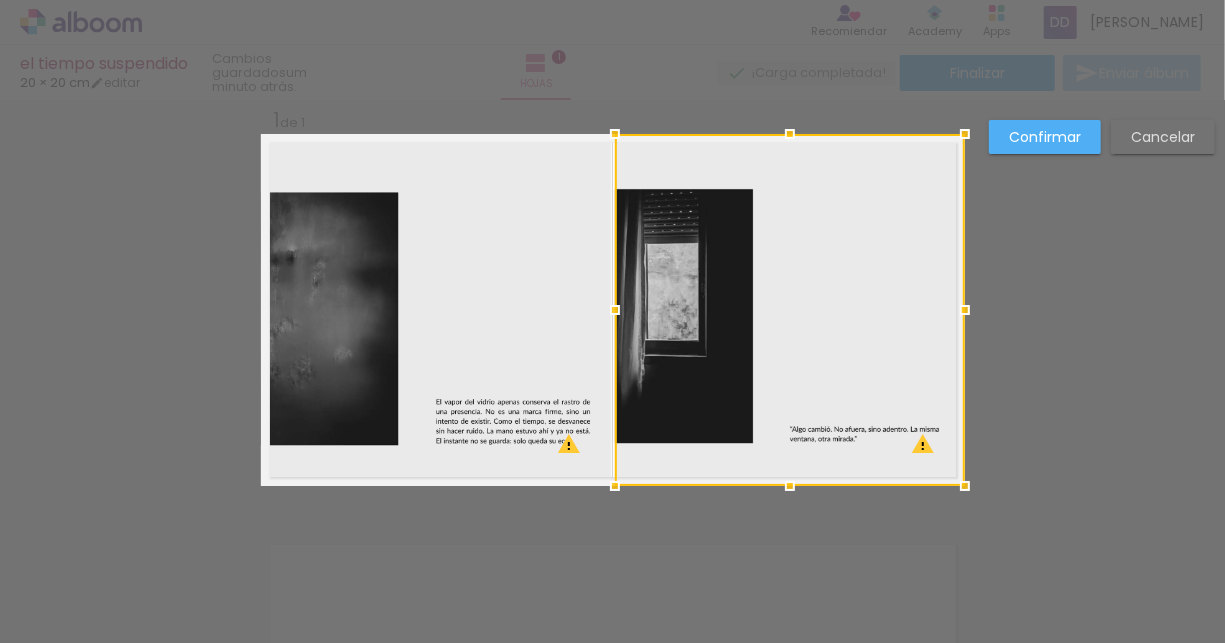 click at bounding box center (790, 310) 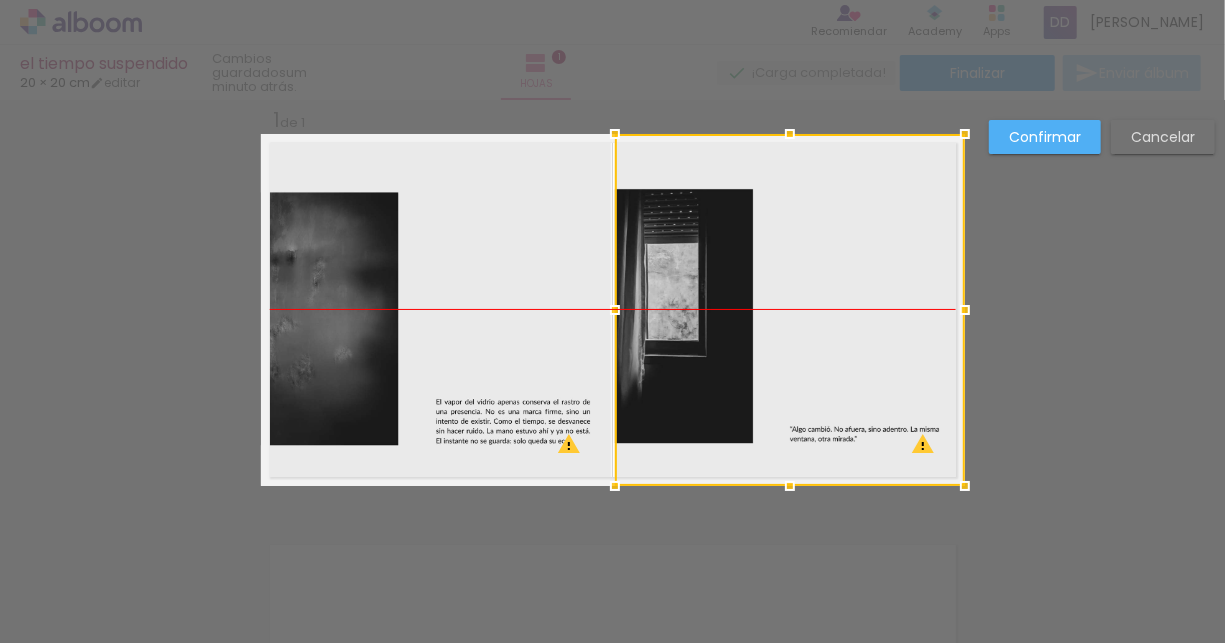 drag, startPoint x: 767, startPoint y: 366, endPoint x: 821, endPoint y: 371, distance: 54.230988 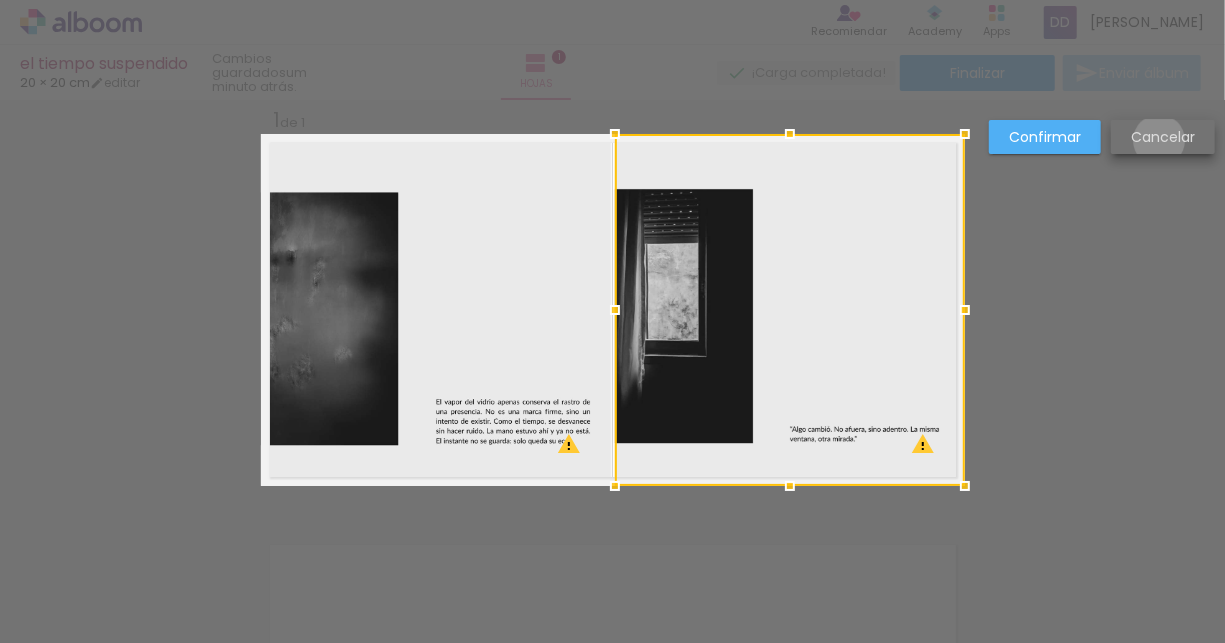 click on "Cancelar" at bounding box center (0, 0) 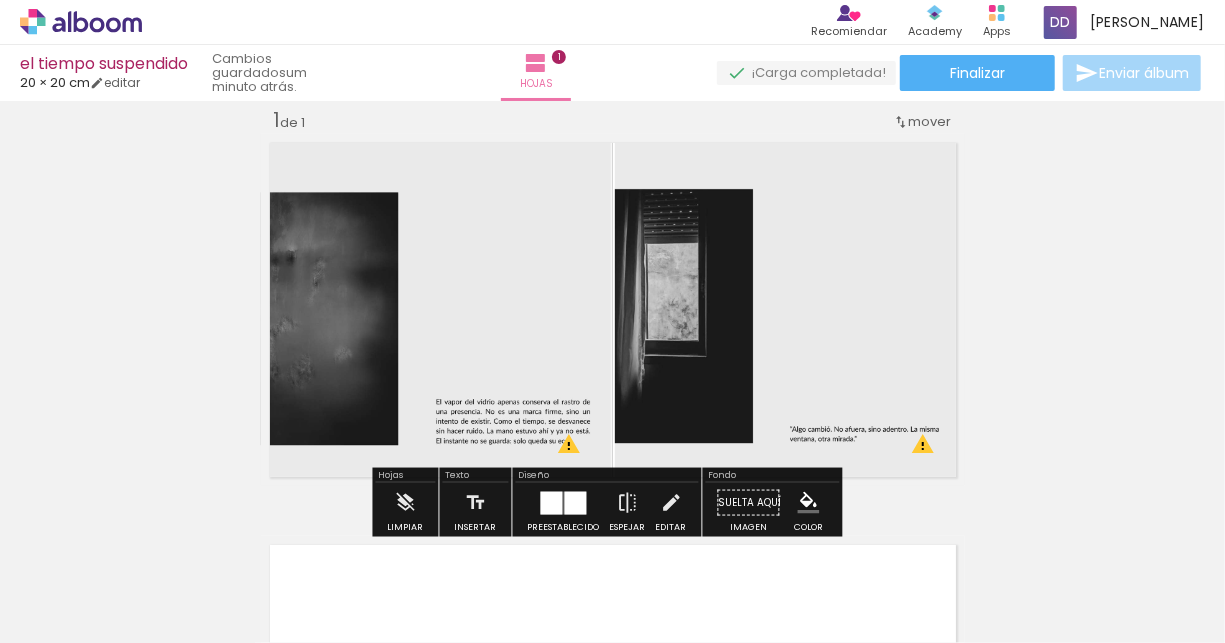 click on "Añadir
Fotos" at bounding box center [60, 616] 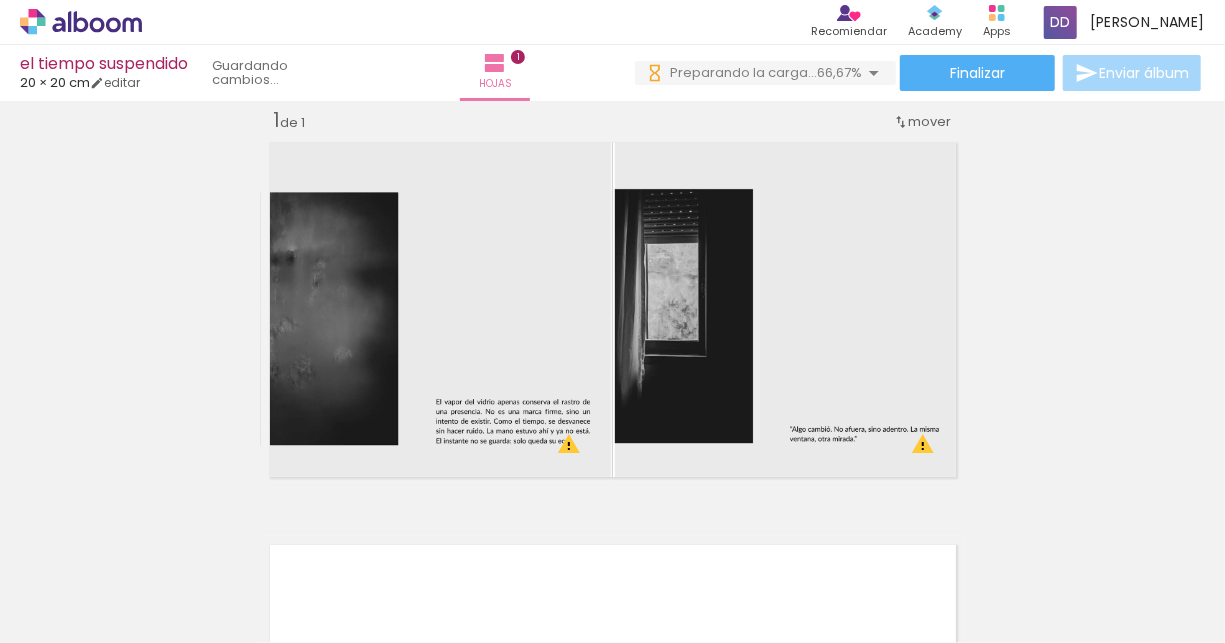 scroll, scrollTop: 0, scrollLeft: 0, axis: both 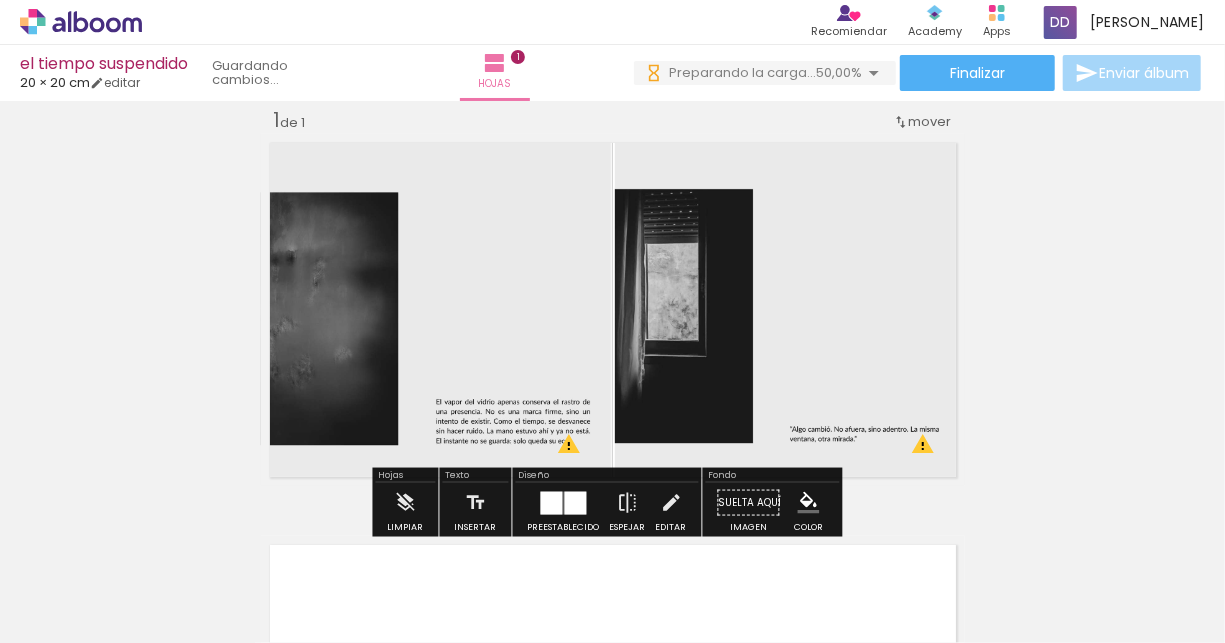 click 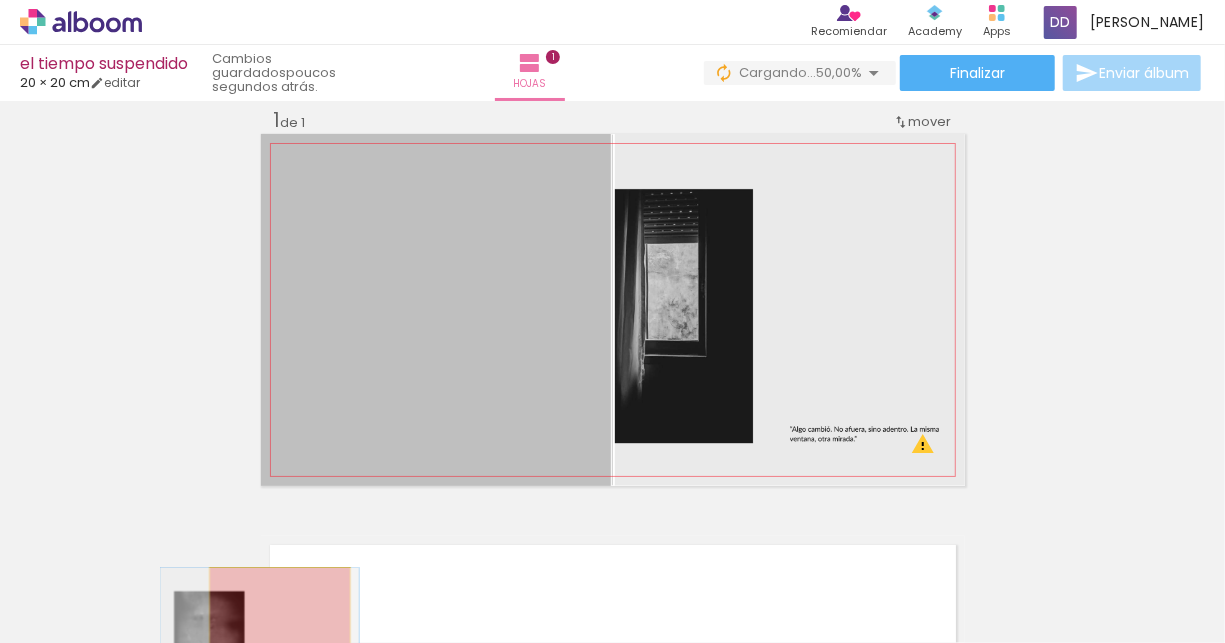 drag, startPoint x: 392, startPoint y: 336, endPoint x: 581, endPoint y: 451, distance: 221.23743 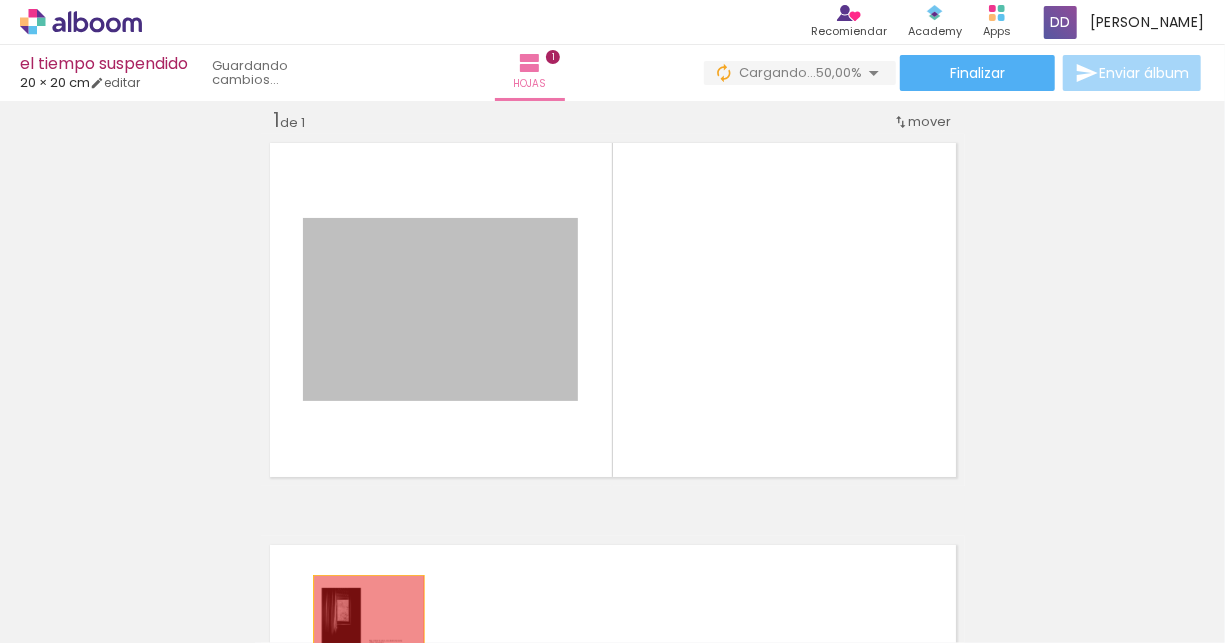 drag, startPoint x: 482, startPoint y: 319, endPoint x: 359, endPoint y: 611, distance: 316.84854 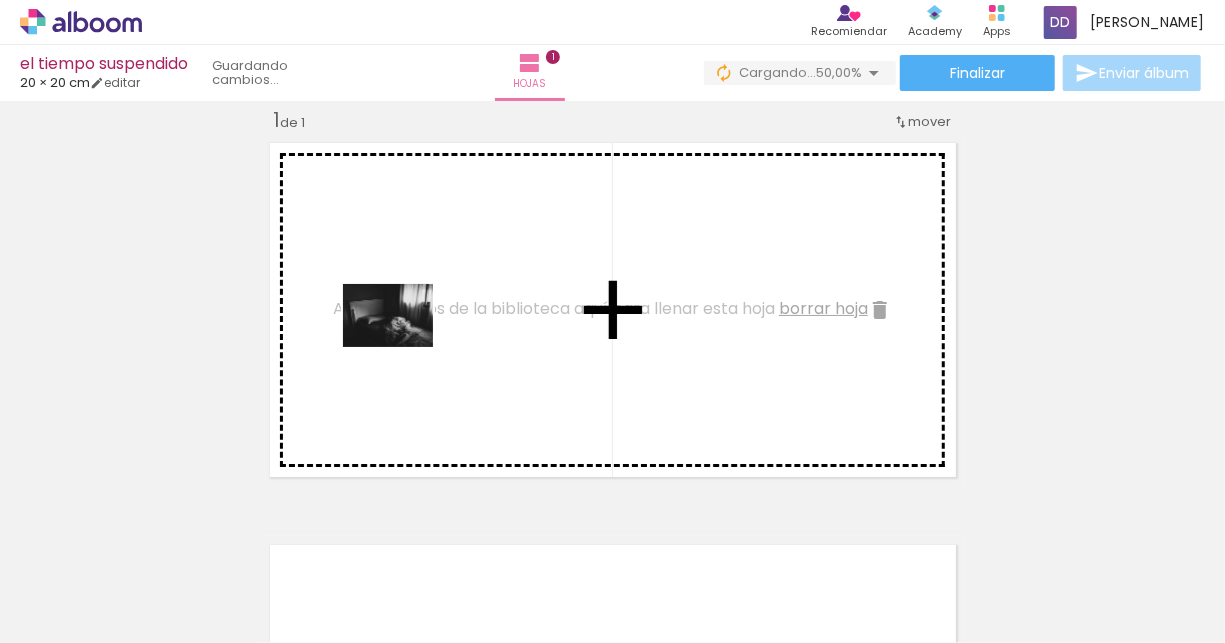 drag, startPoint x: 419, startPoint y: 595, endPoint x: 403, endPoint y: 344, distance: 251.50945 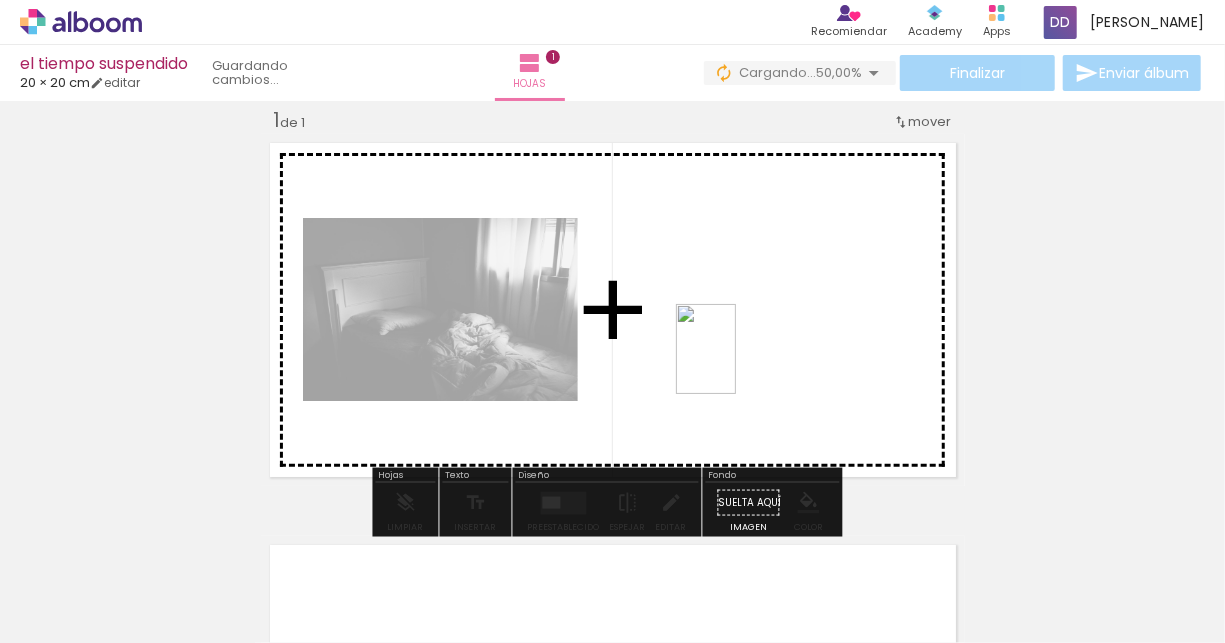 drag, startPoint x: 530, startPoint y: 591, endPoint x: 736, endPoint y: 364, distance: 306.5371 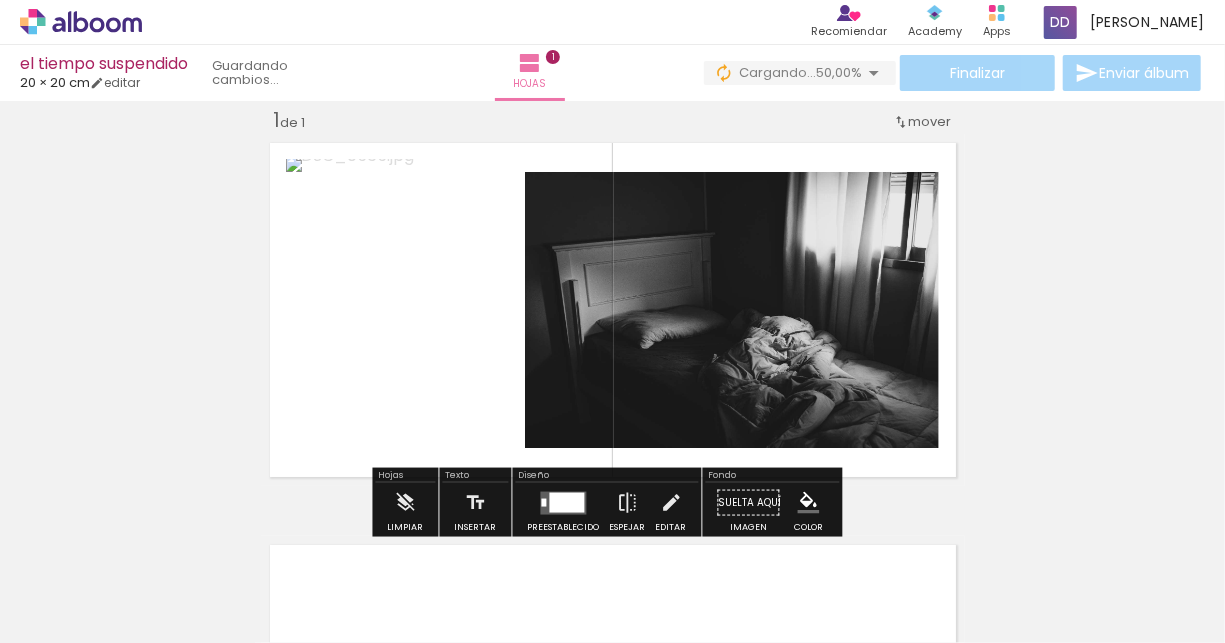 click at bounding box center (567, 502) 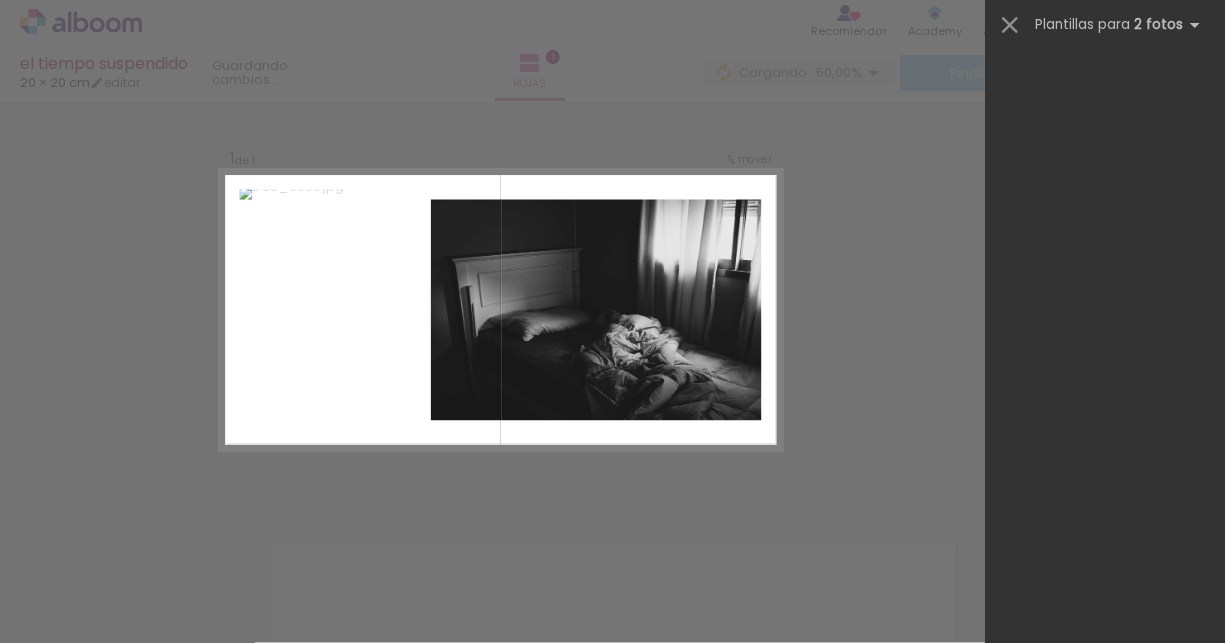 scroll, scrollTop: 0, scrollLeft: 0, axis: both 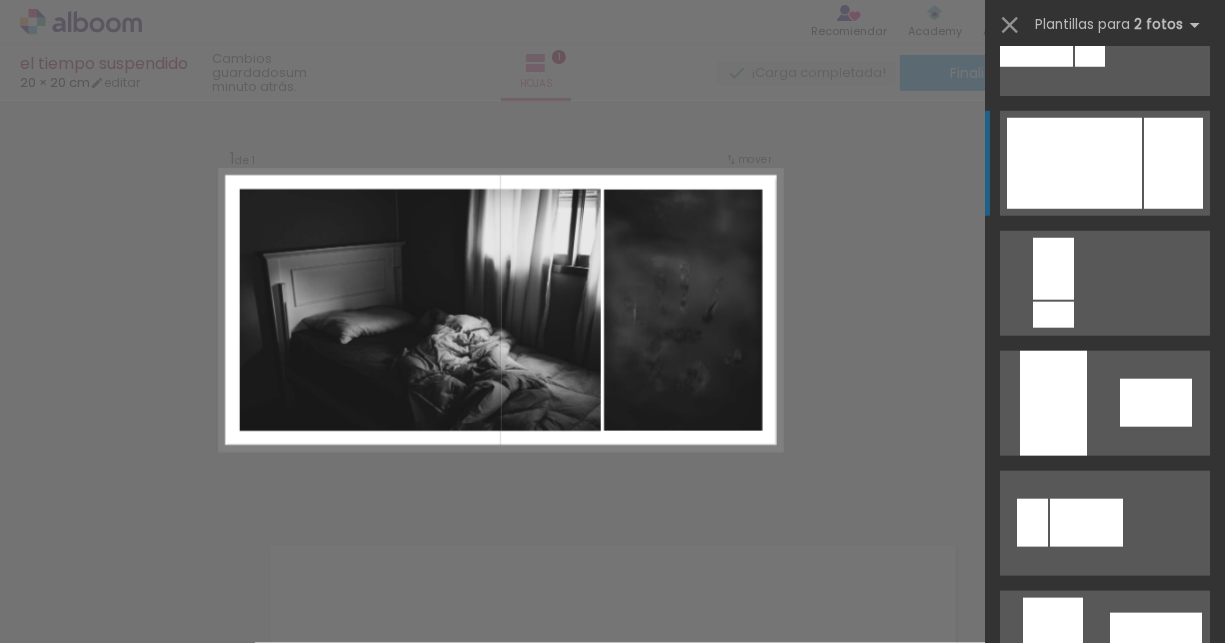 click at bounding box center [1036, 763] 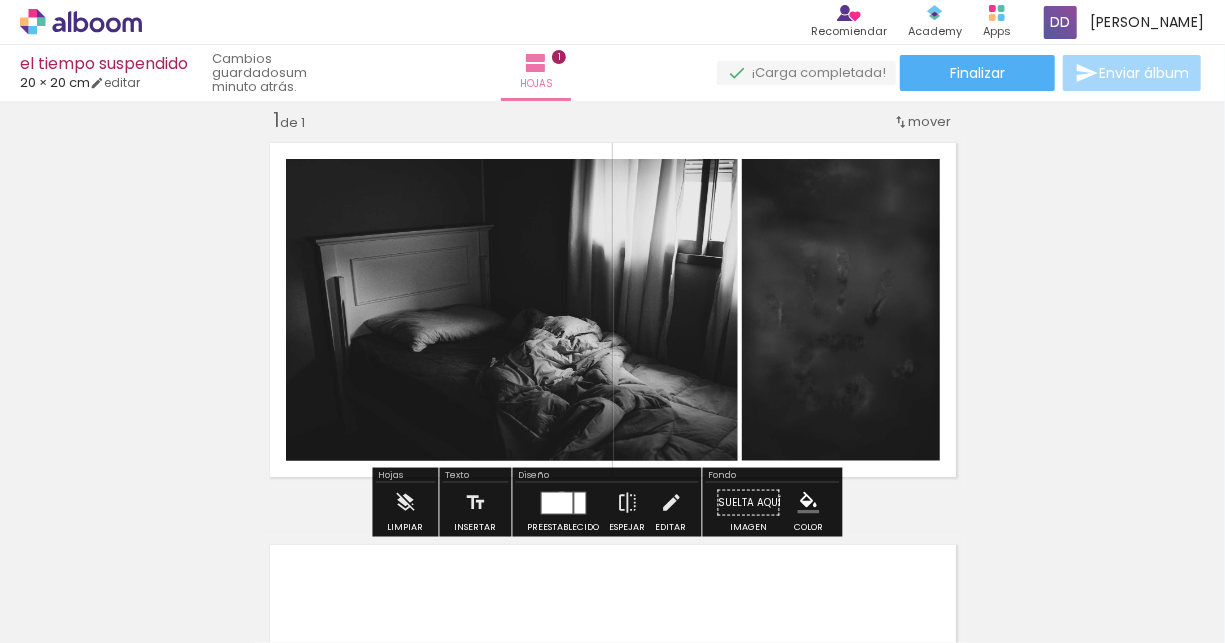 click at bounding box center [557, 502] 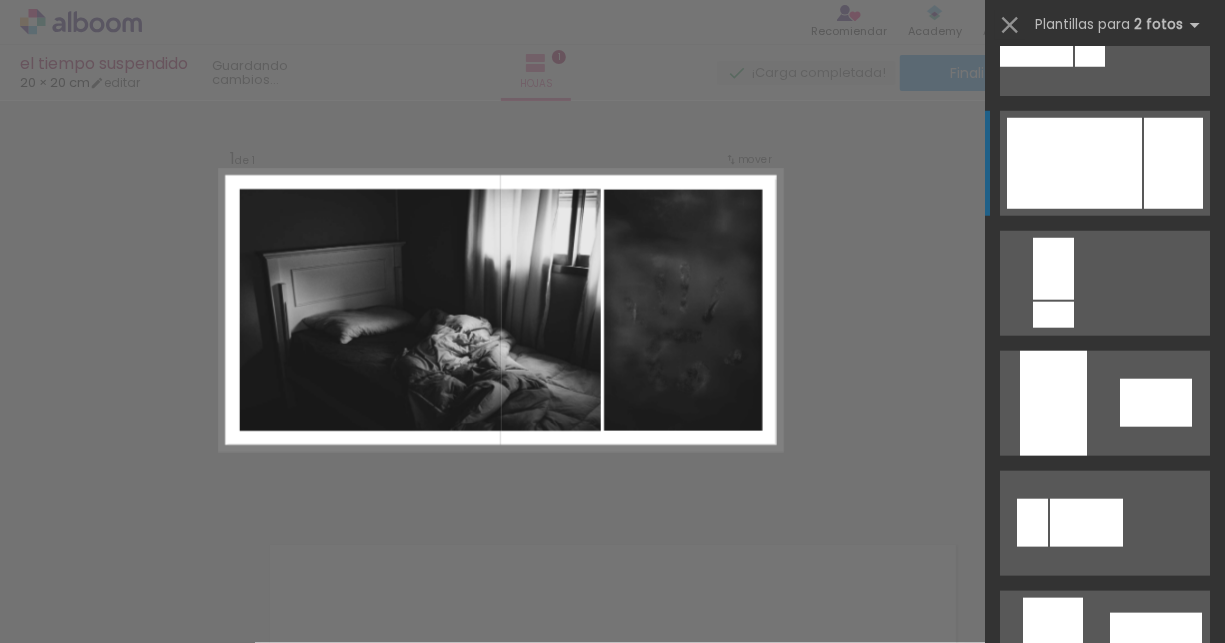 scroll, scrollTop: 960, scrollLeft: 0, axis: vertical 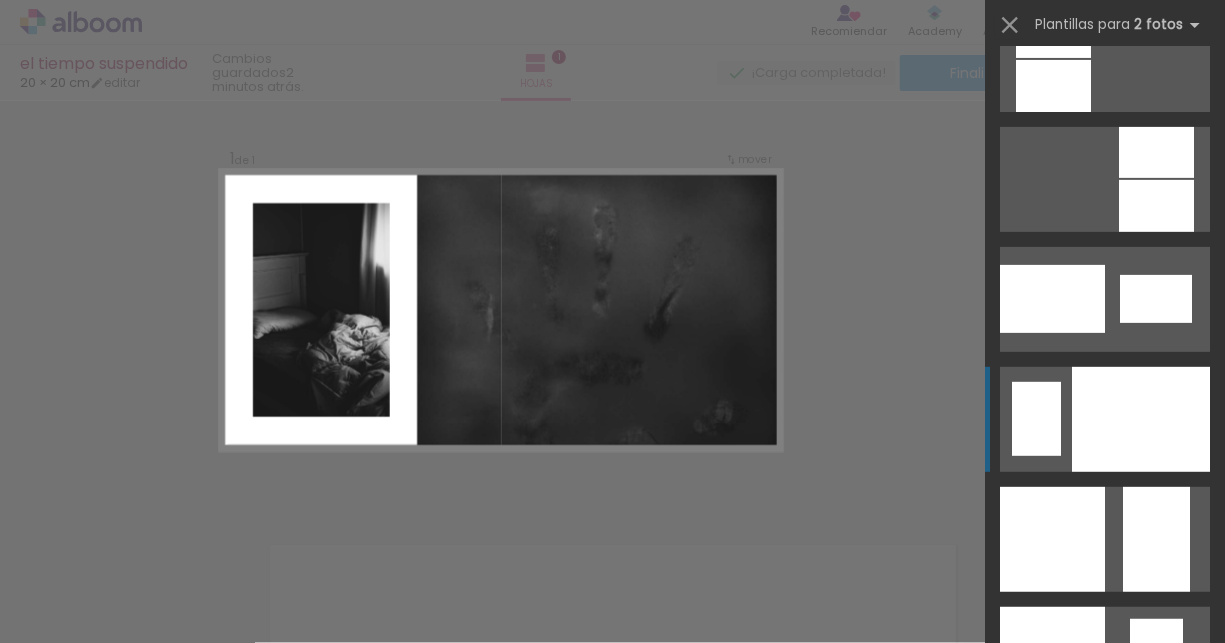 click at bounding box center (1141, 419) 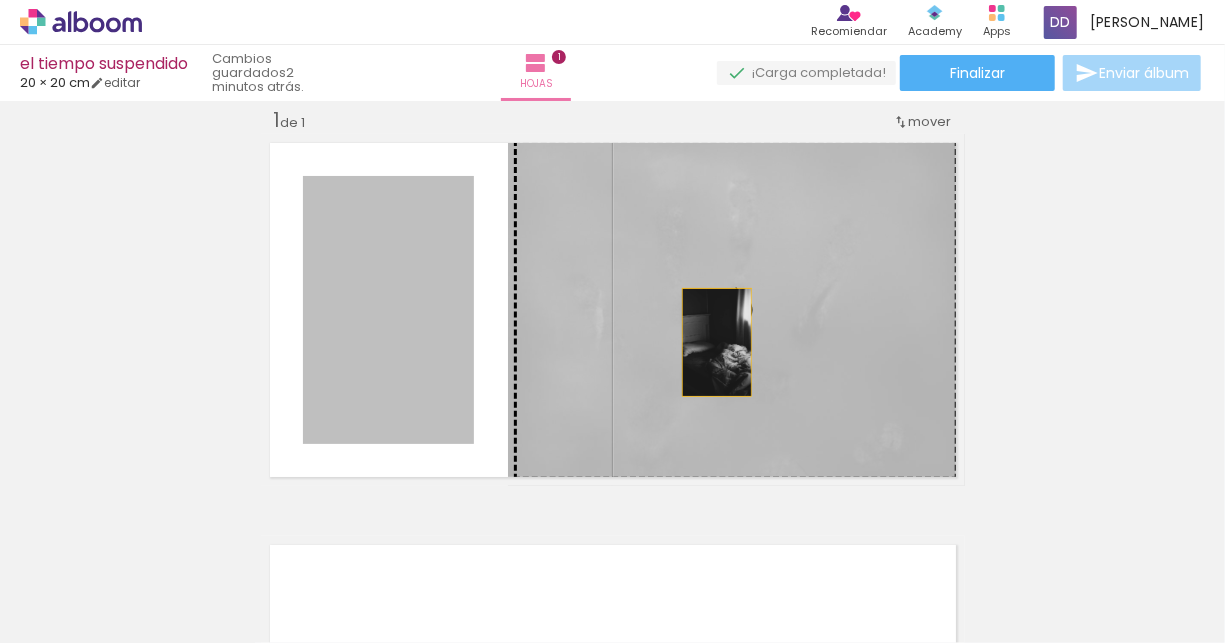 drag, startPoint x: 385, startPoint y: 350, endPoint x: 709, endPoint y: 342, distance: 324.09875 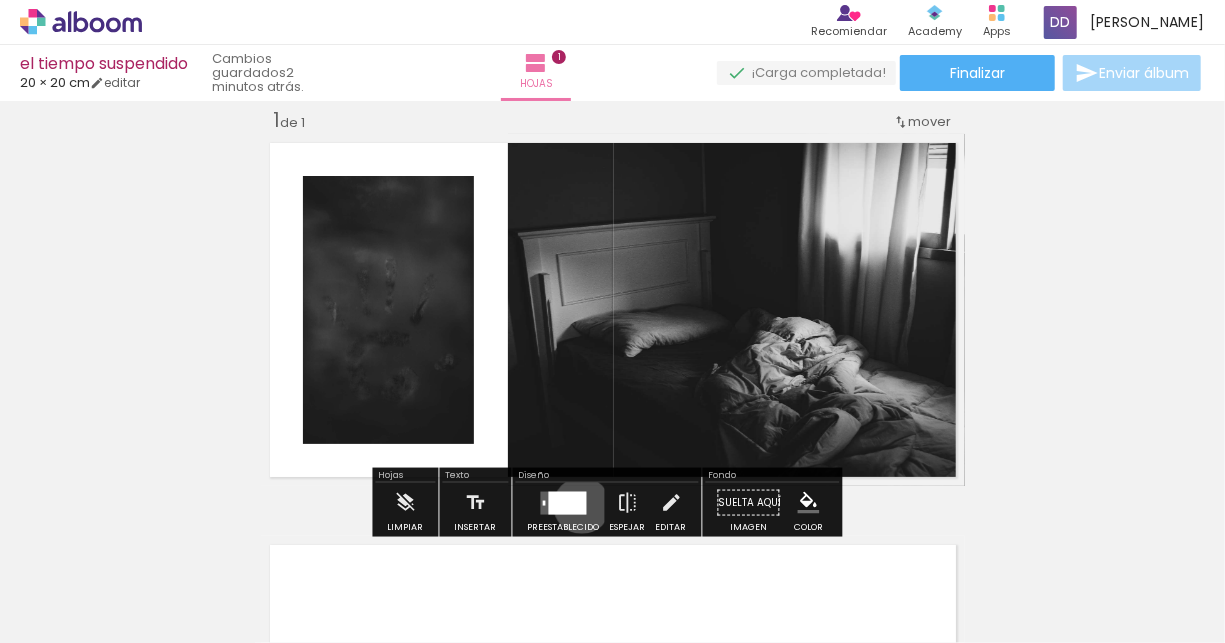 click at bounding box center [568, 502] 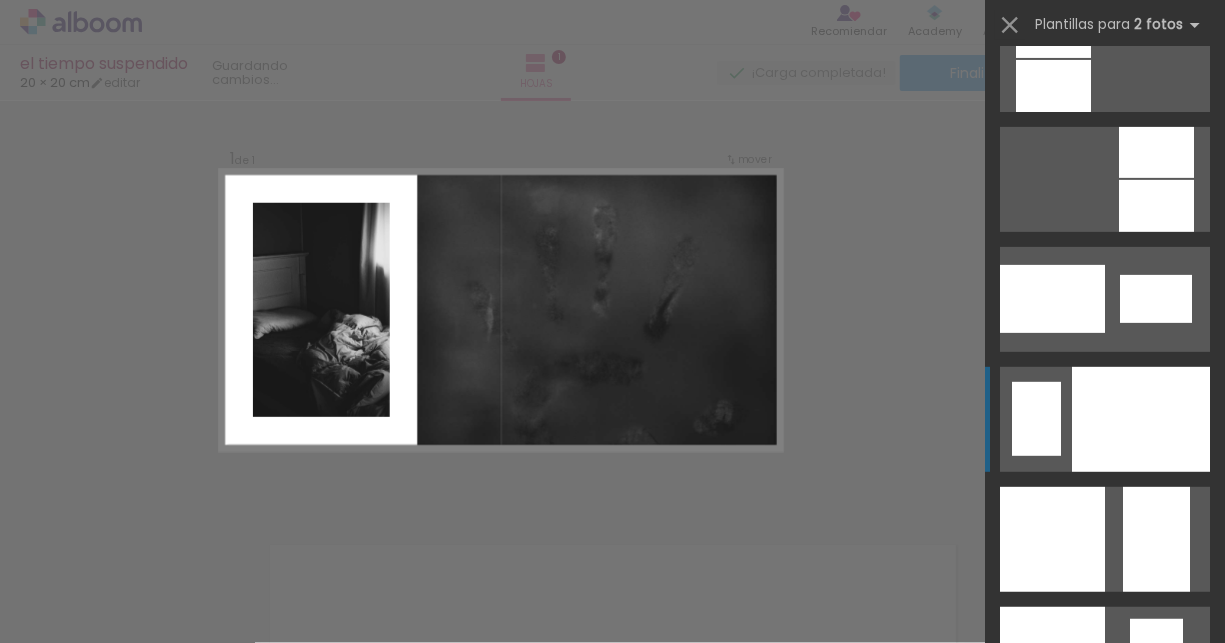 scroll, scrollTop: 8040, scrollLeft: 0, axis: vertical 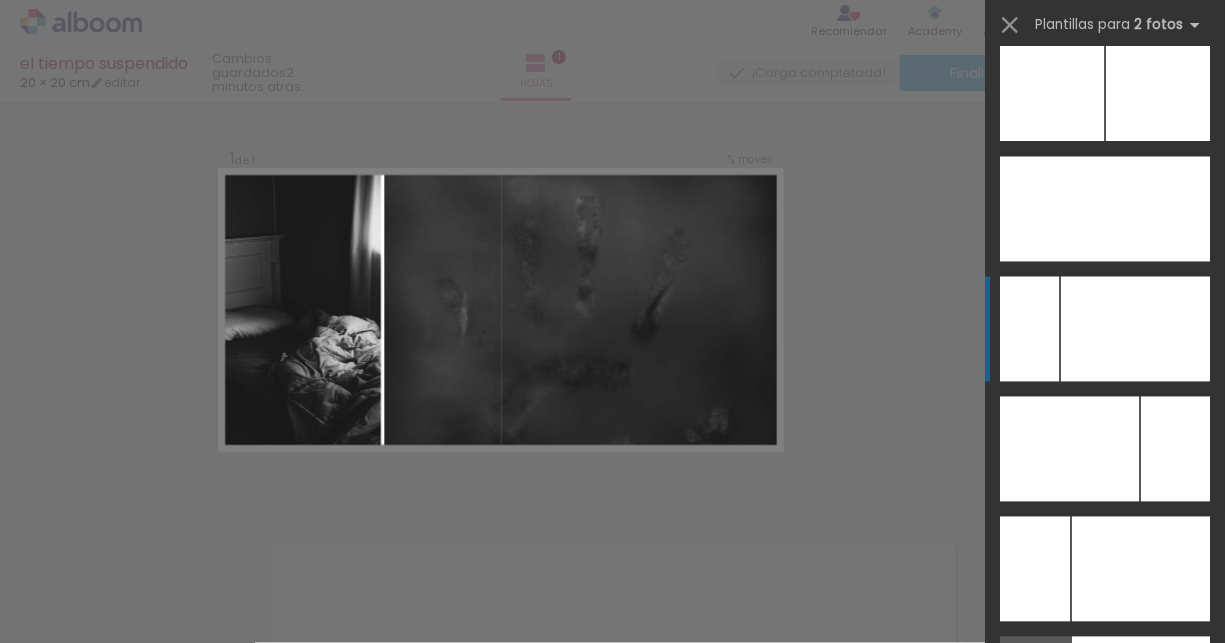 click at bounding box center (1140, -151) 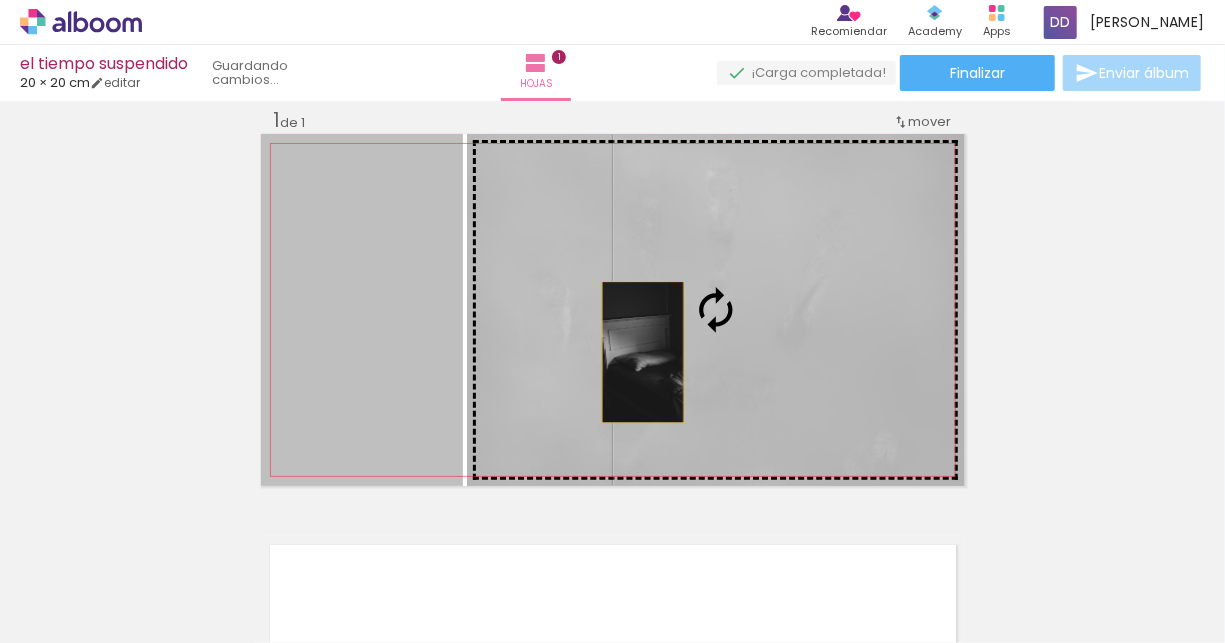 drag, startPoint x: 367, startPoint y: 378, endPoint x: 635, endPoint y: 352, distance: 269.25824 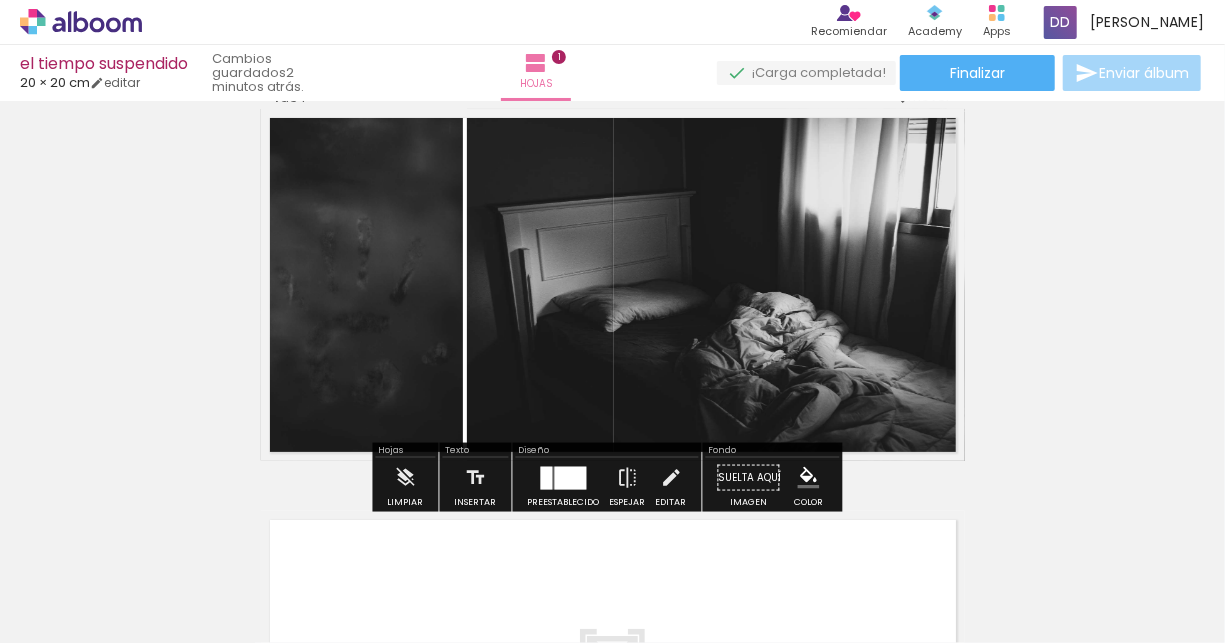 scroll, scrollTop: 51, scrollLeft: 0, axis: vertical 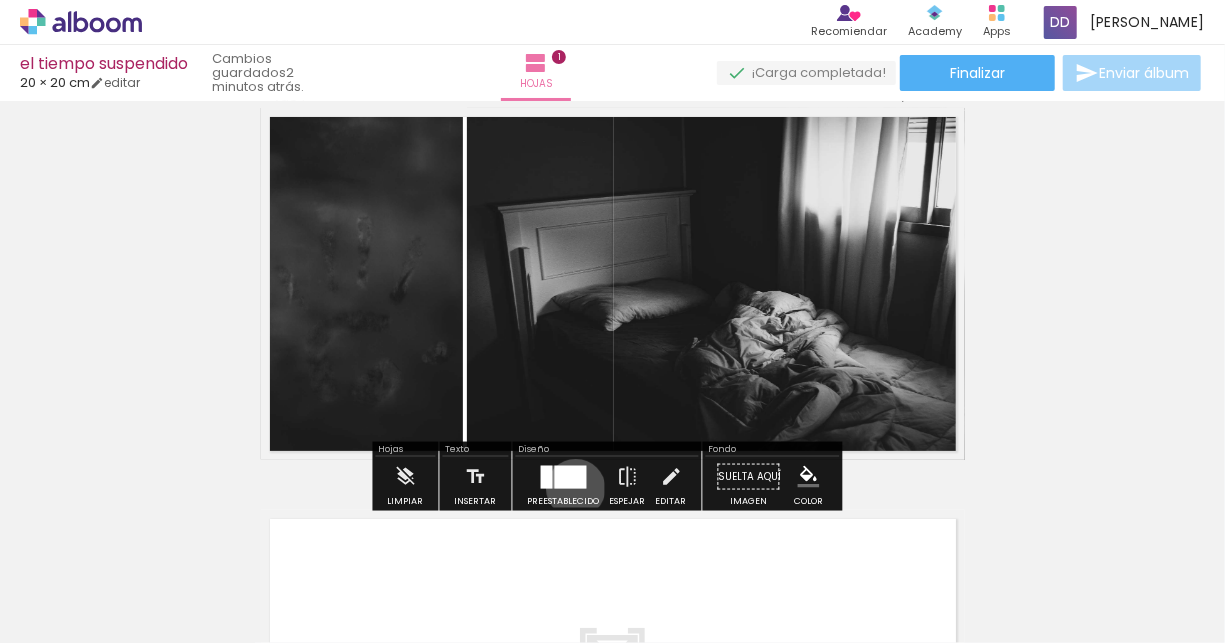 click at bounding box center (564, 477) 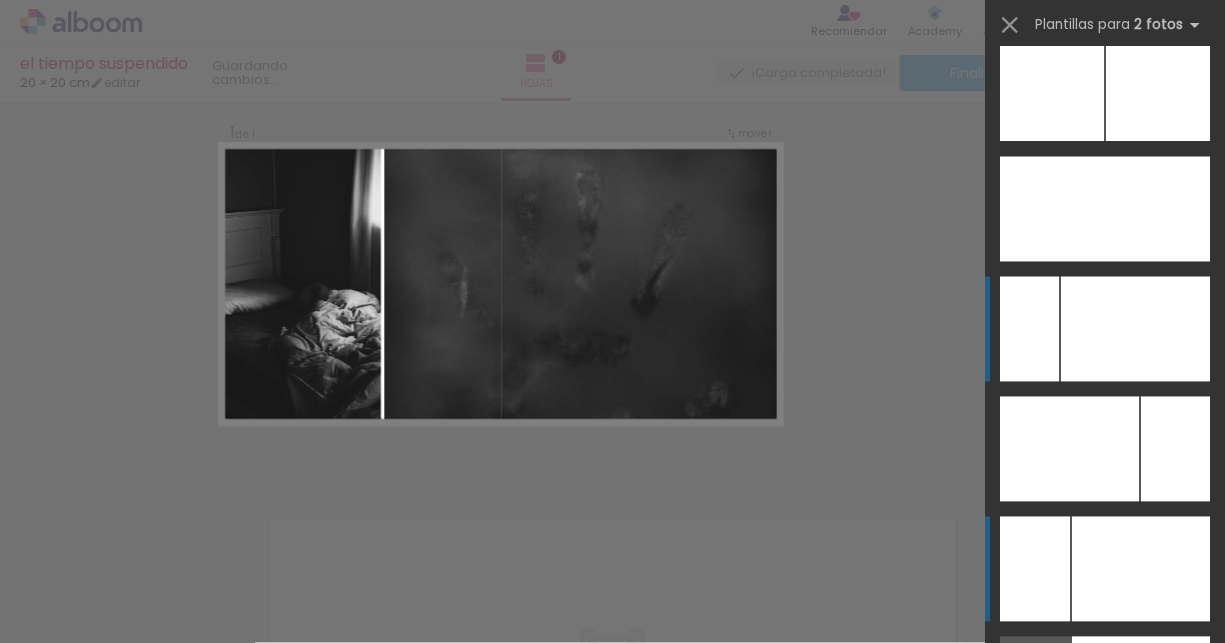scroll, scrollTop: 9360, scrollLeft: 0, axis: vertical 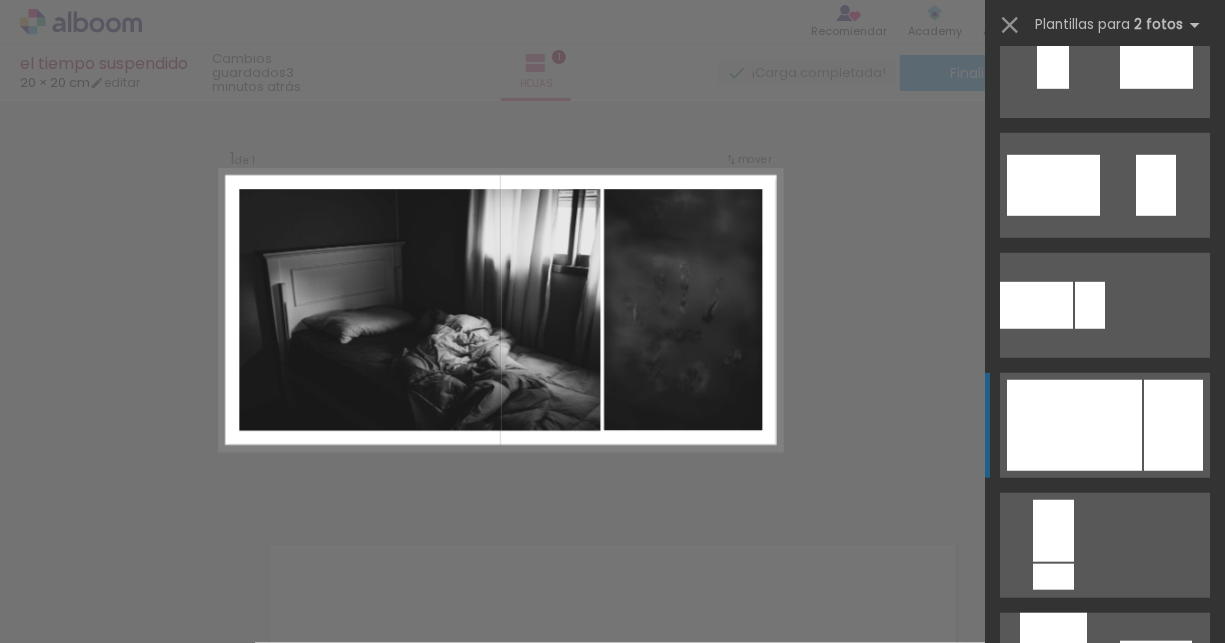 click at bounding box center [1043, -415] 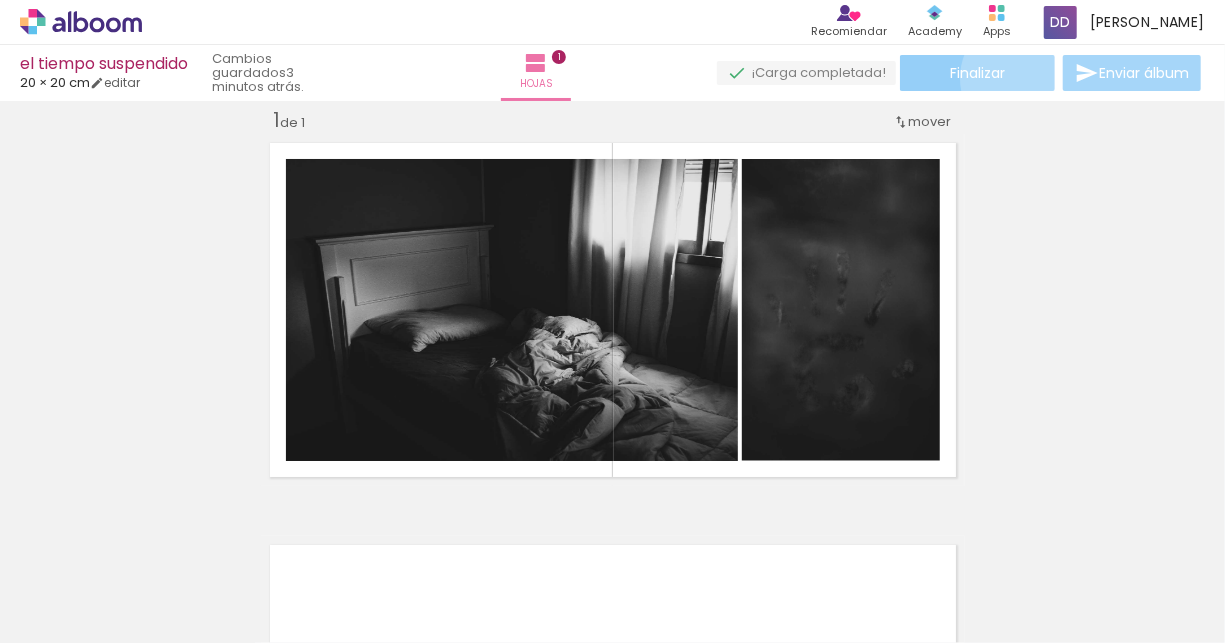 click on "Finalizar" 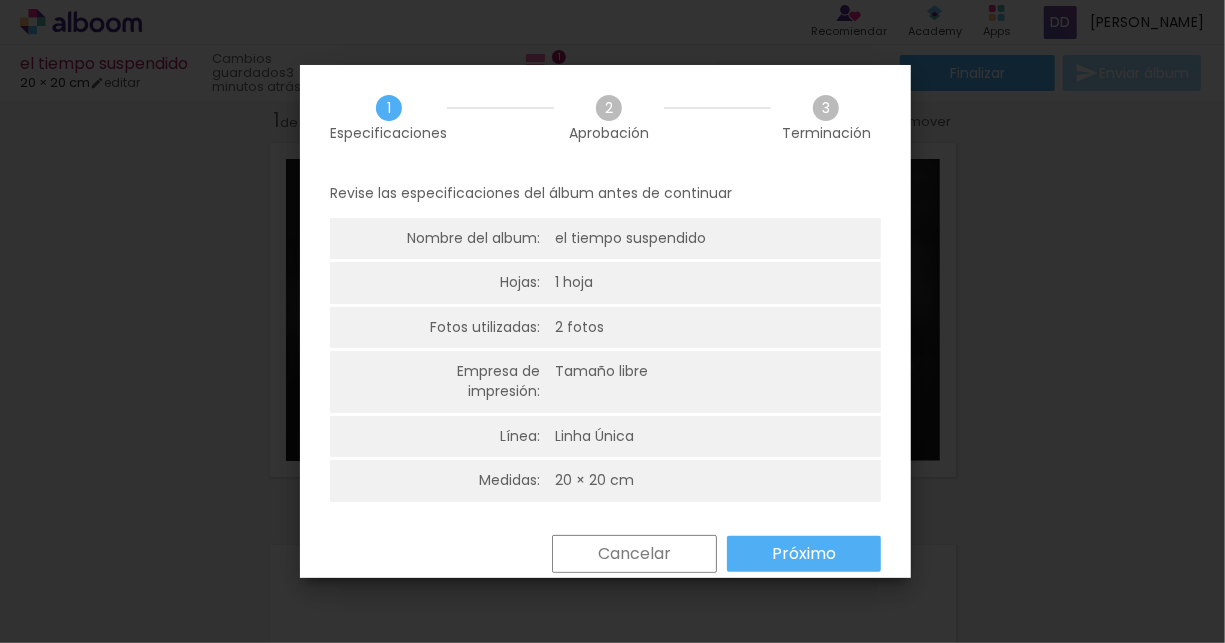 scroll, scrollTop: 24, scrollLeft: 0, axis: vertical 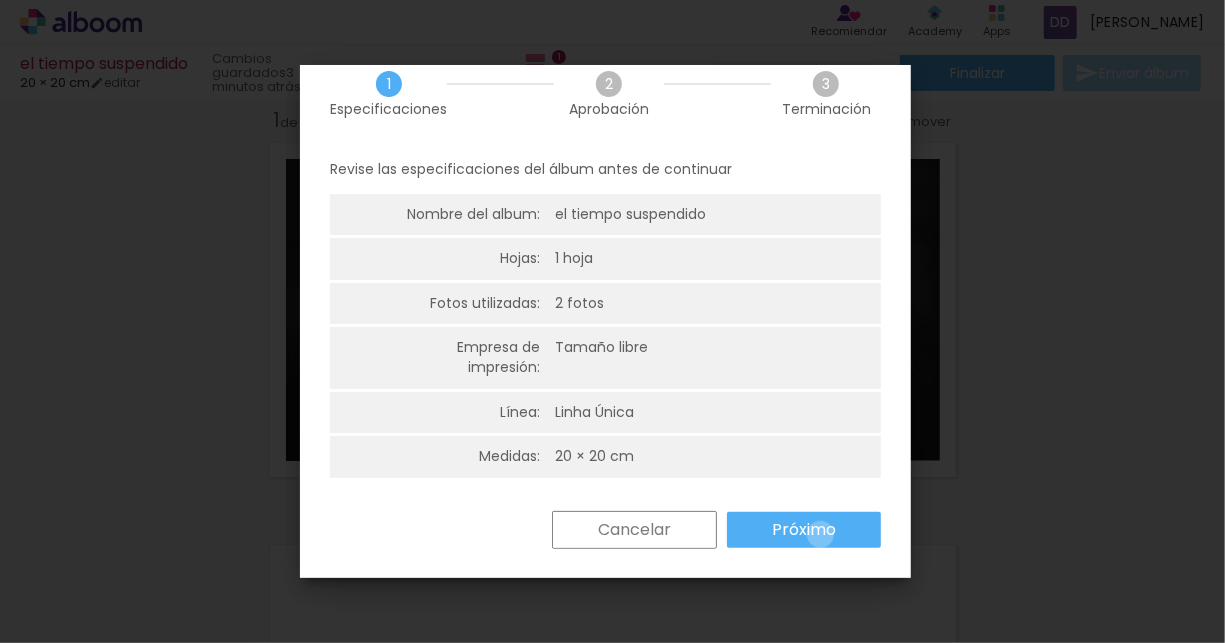 click on "Próximo" at bounding box center [0, 0] 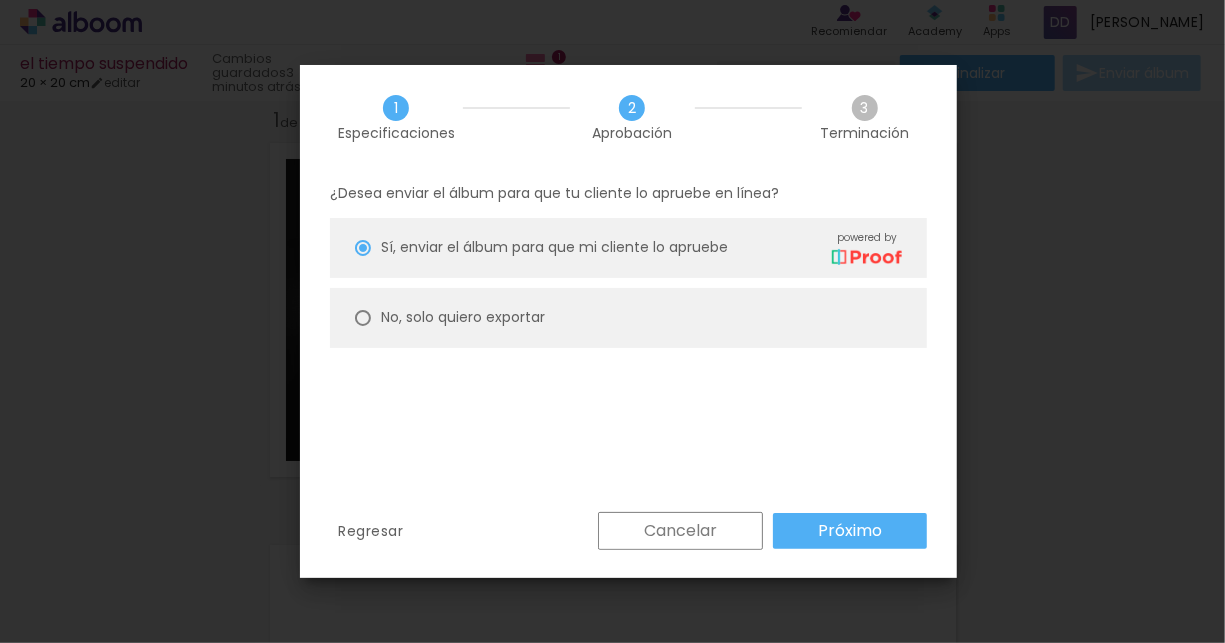 click at bounding box center (363, 248) 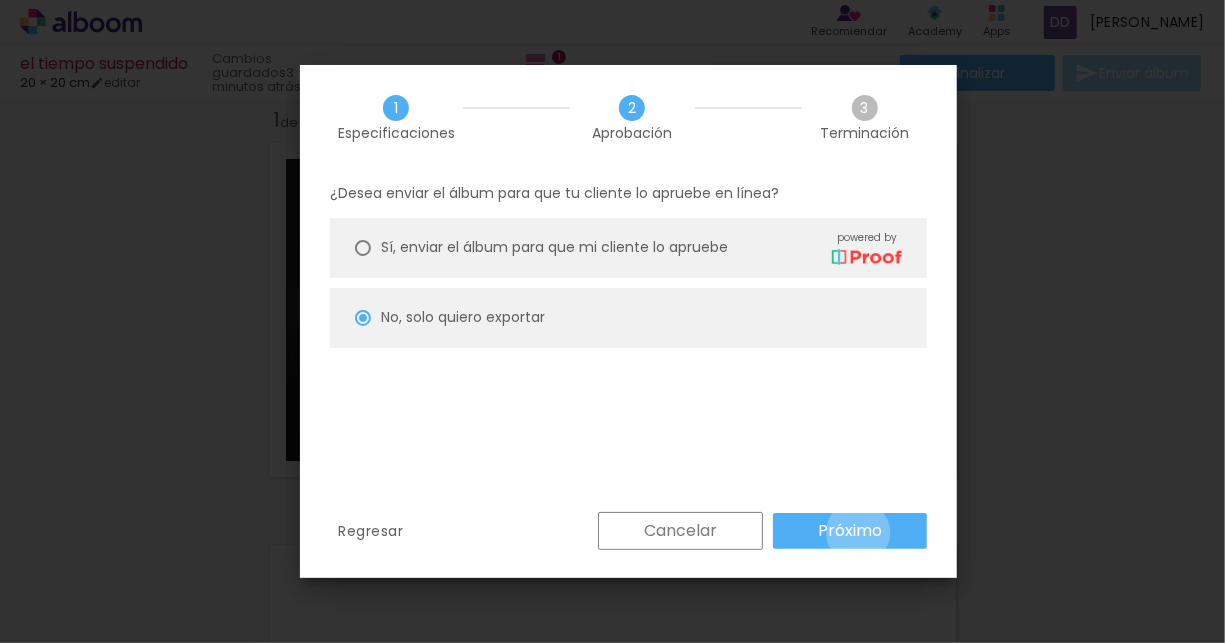 click on "Próximo" at bounding box center (0, 0) 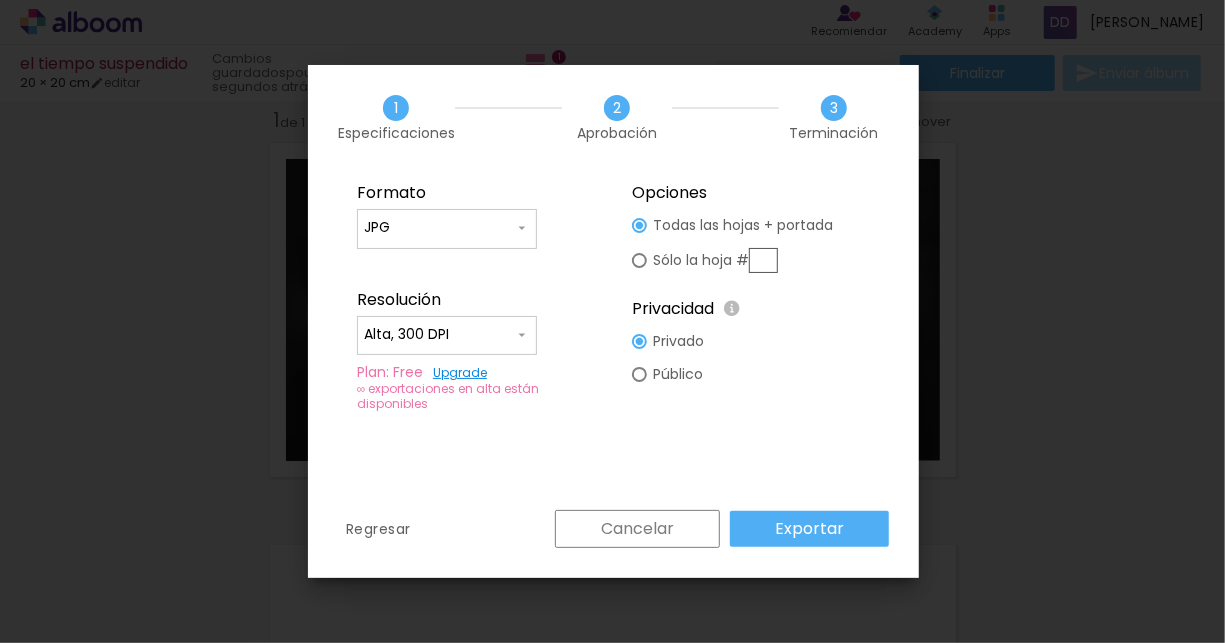 click on "Exportar" at bounding box center [809, 529] 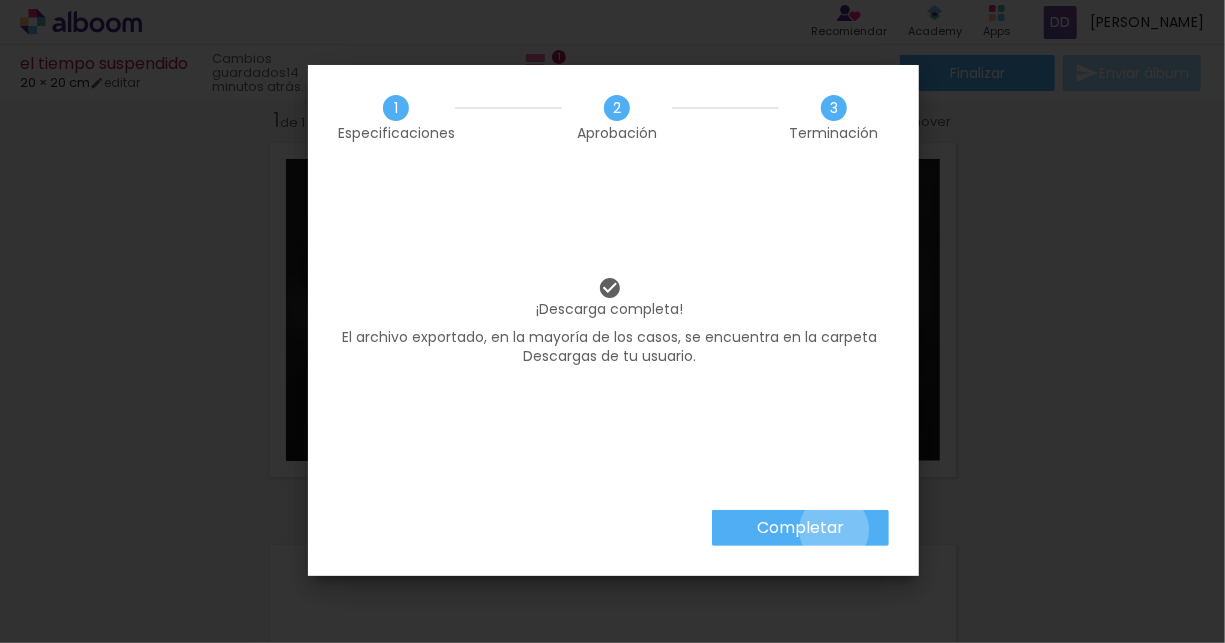 click on "Completar" at bounding box center (0, 0) 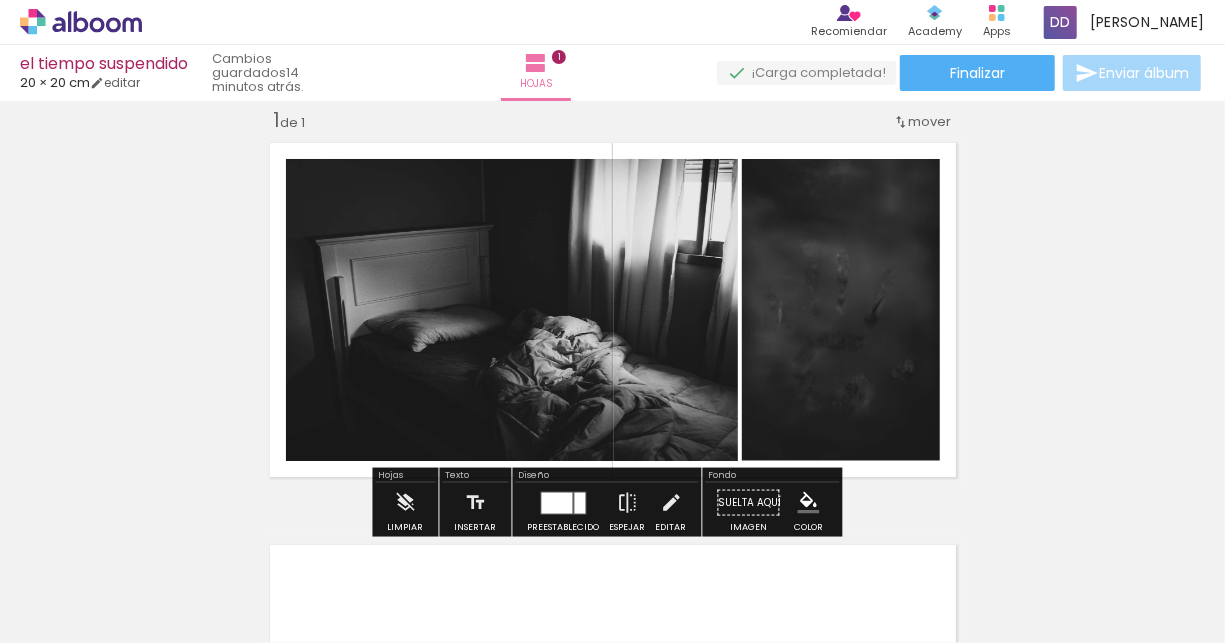 click at bounding box center [557, 502] 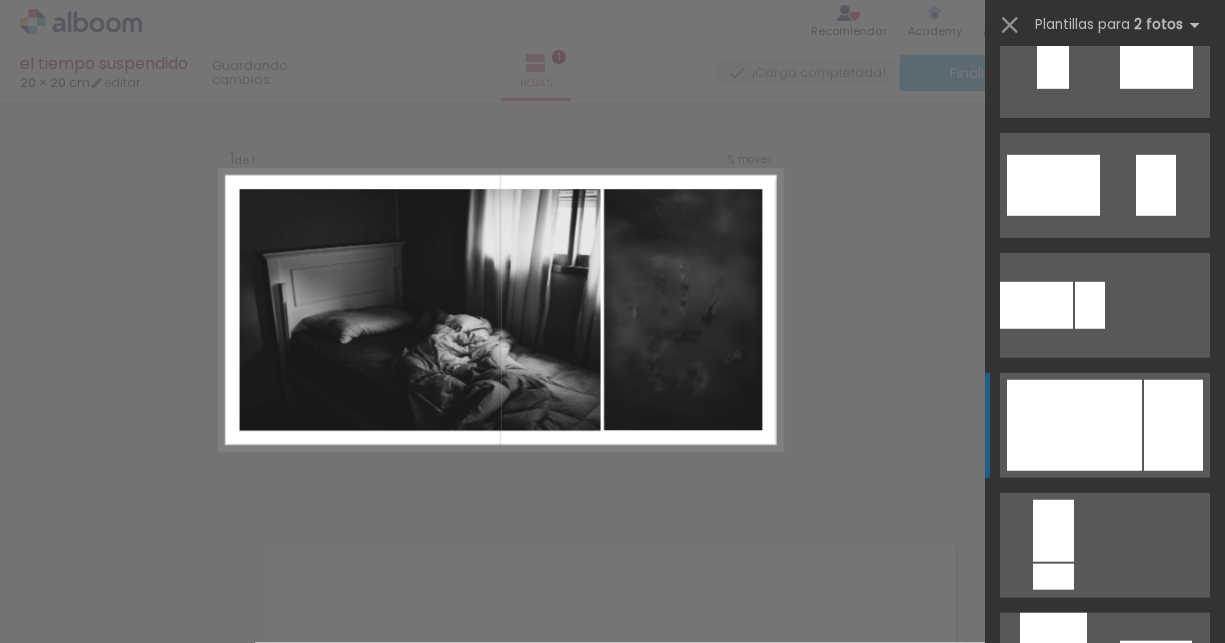 scroll, scrollTop: 960, scrollLeft: 0, axis: vertical 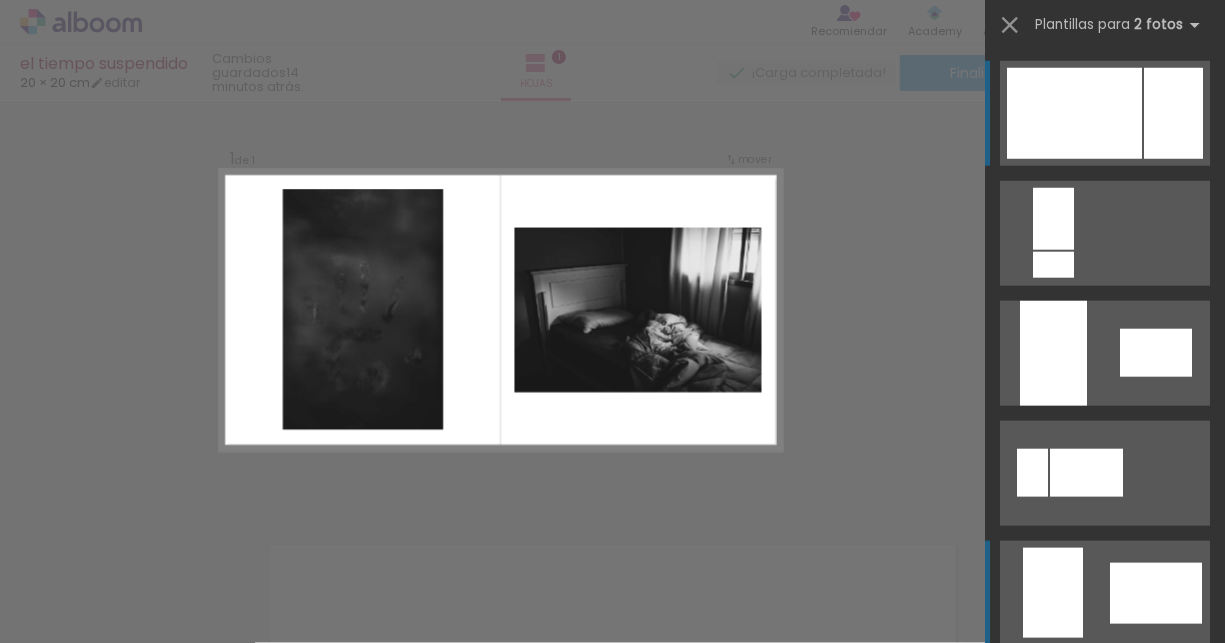click at bounding box center [1140, 713] 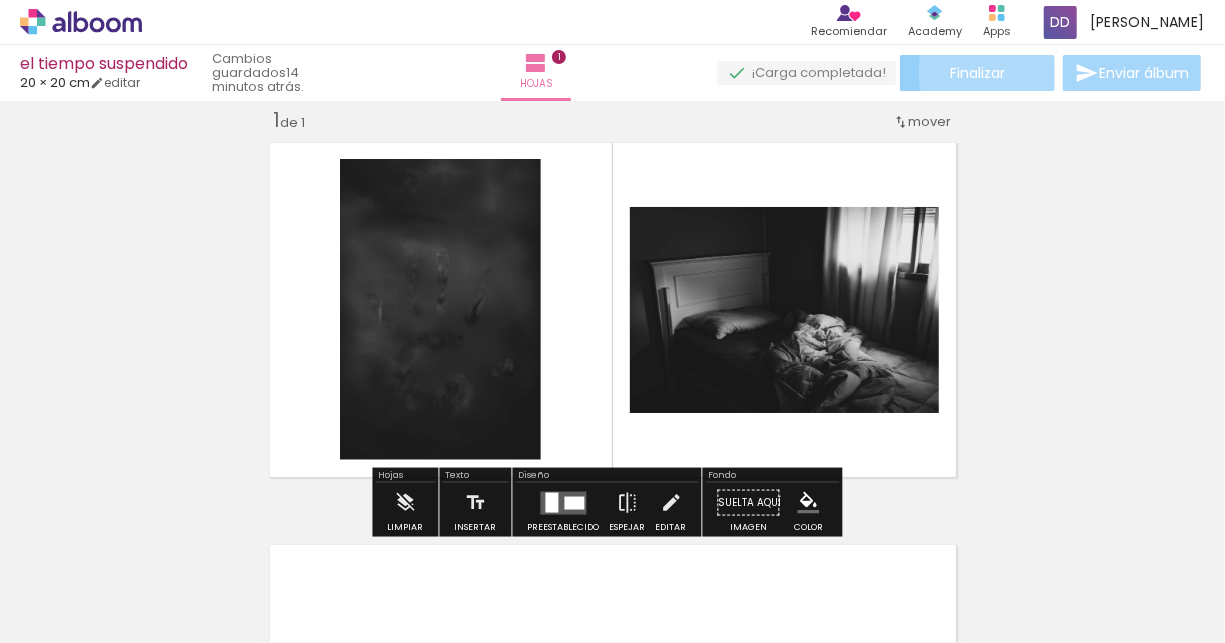 click on "Finalizar" 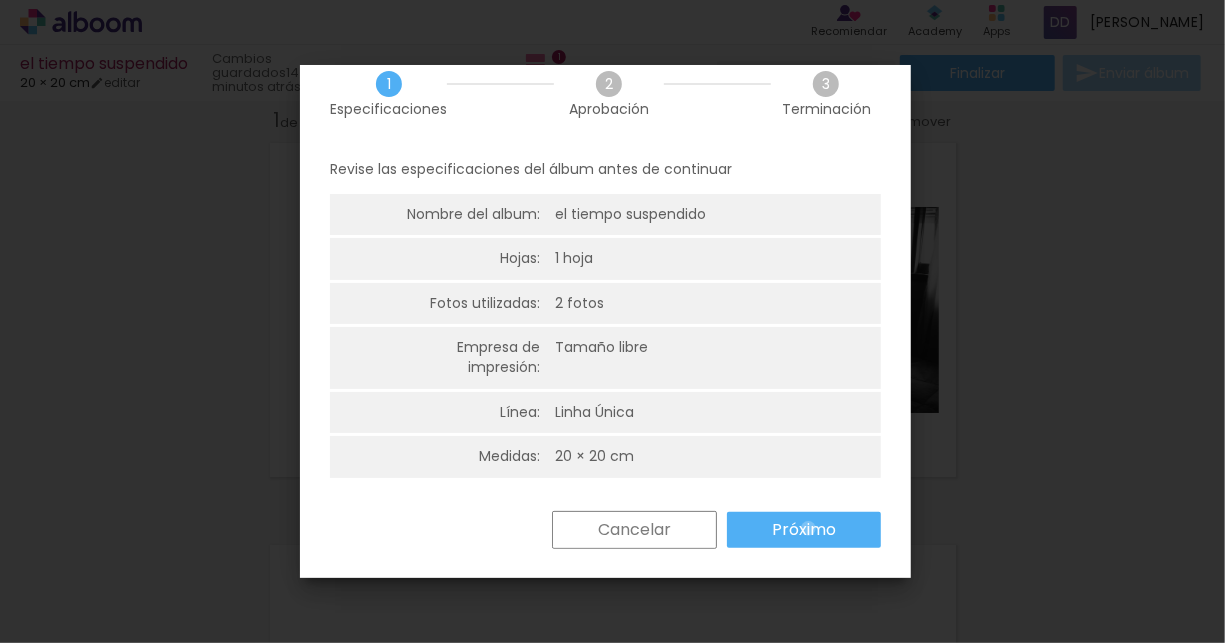 click on "Próximo" at bounding box center (0, 0) 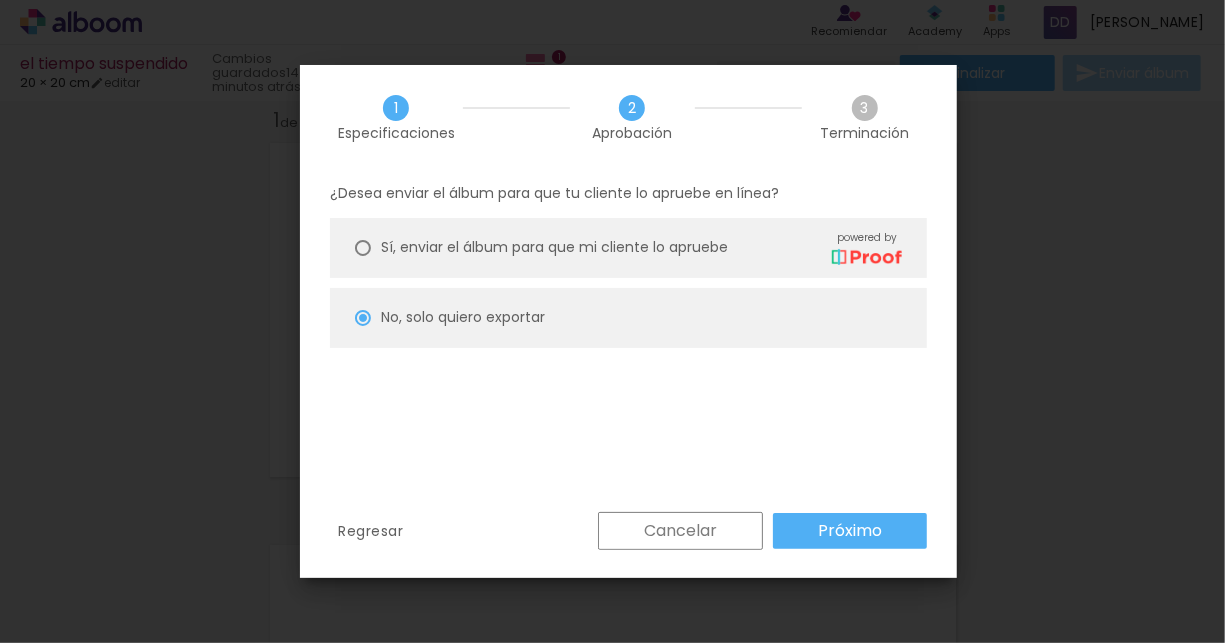 click on "Próximo" at bounding box center [850, 531] 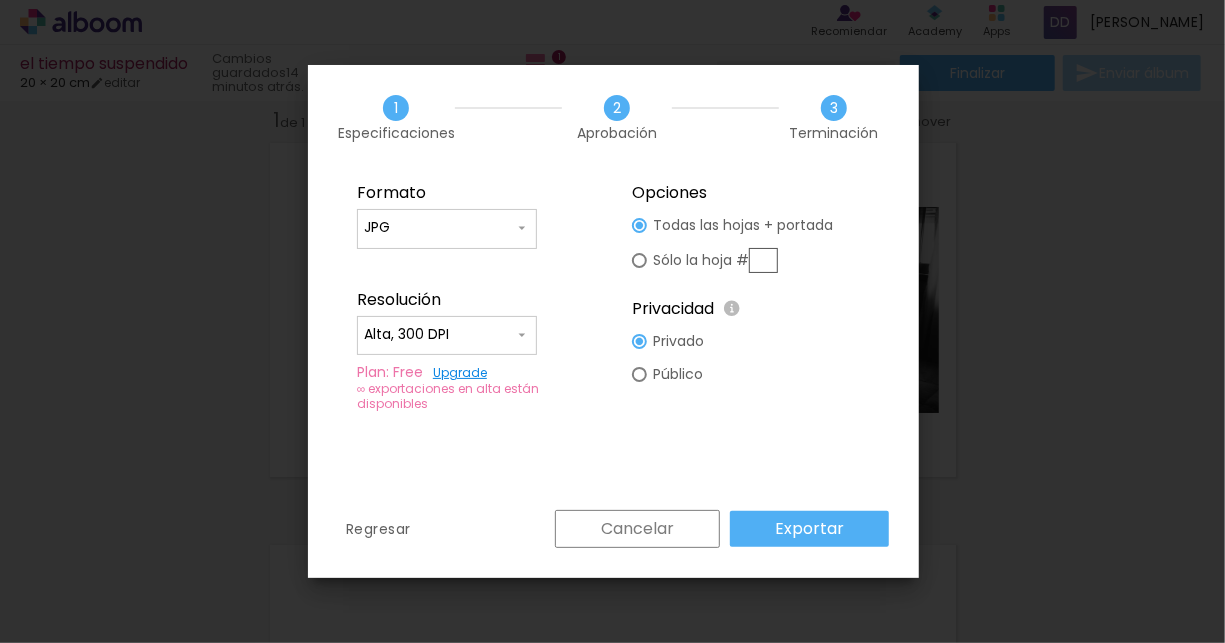 type on "Alta, 300 DPI" 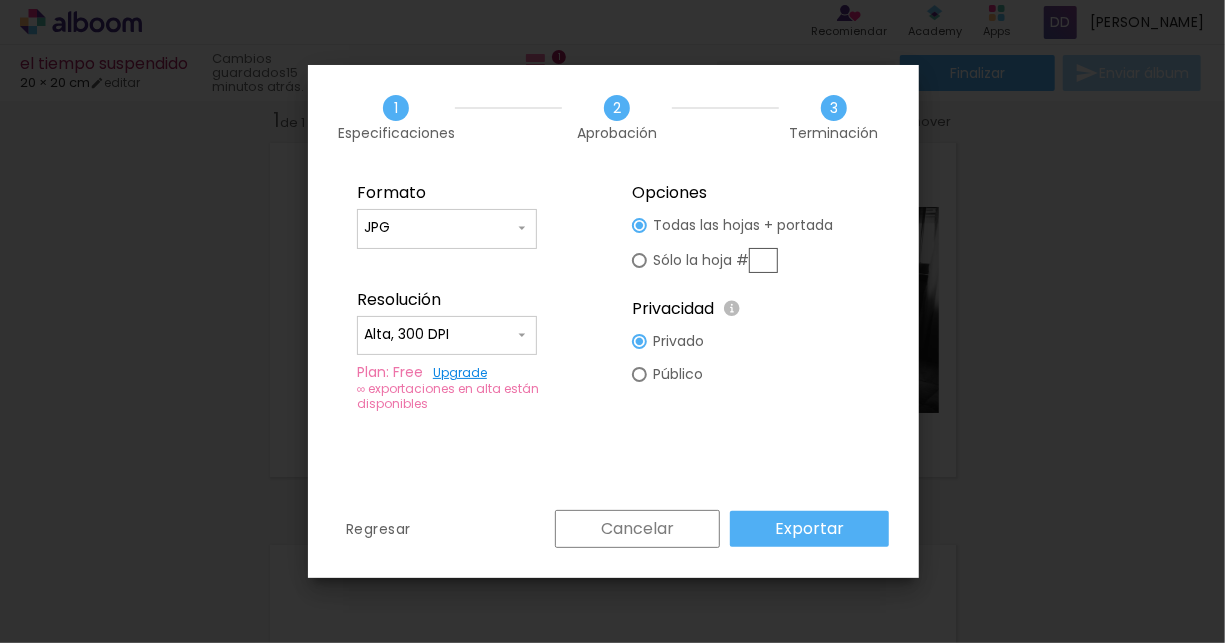 click on "Cancelar" at bounding box center (637, 529) 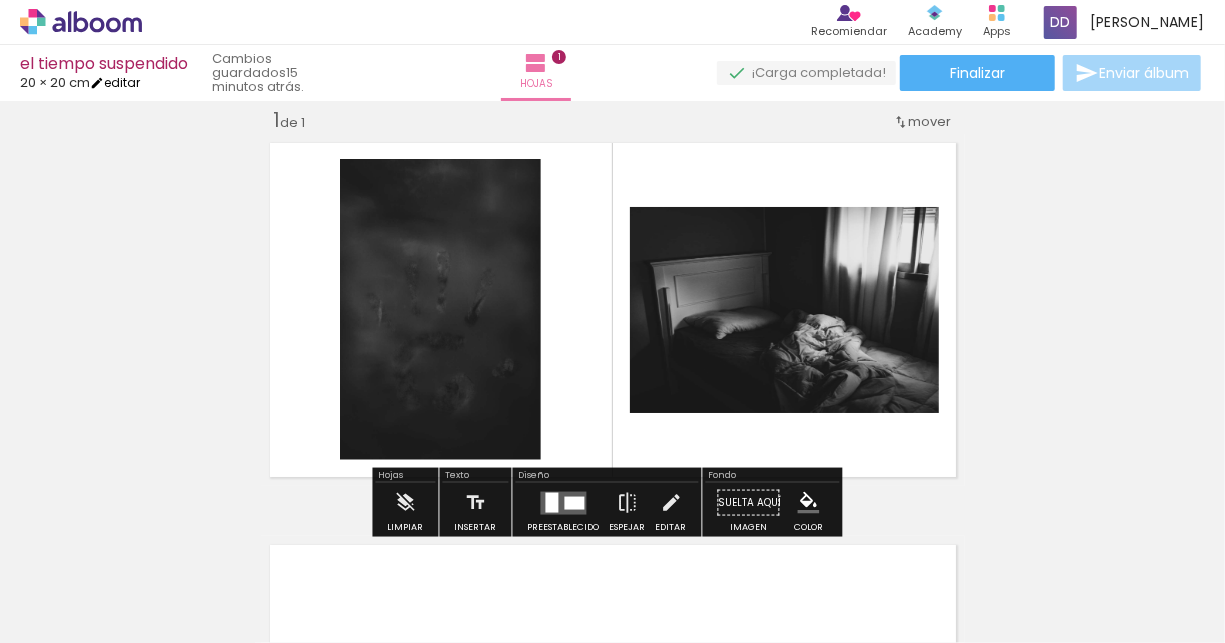 click on "editar" at bounding box center (115, 82) 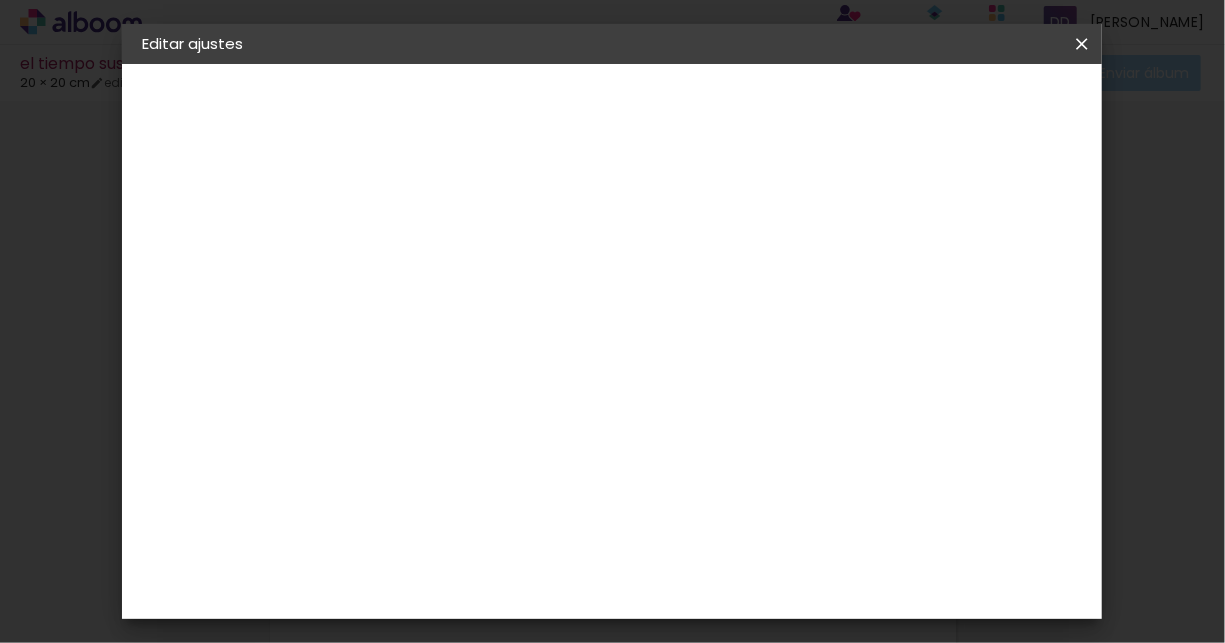 click on "Guardar configuración" at bounding box center (769, 113) 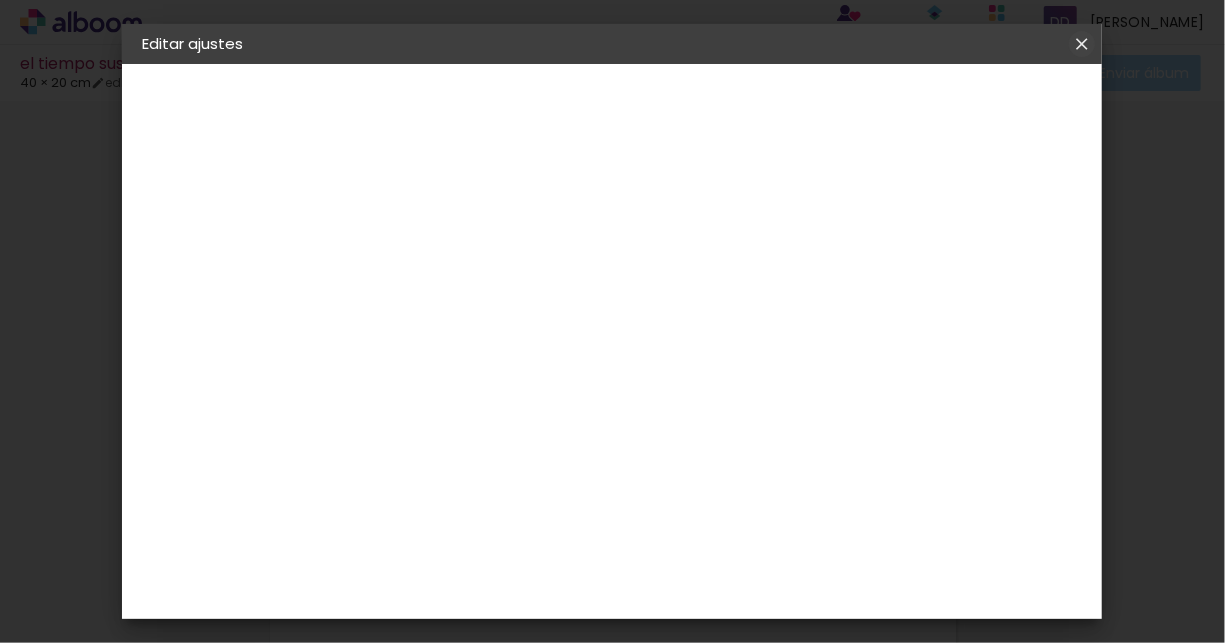 click at bounding box center [1082, 44] 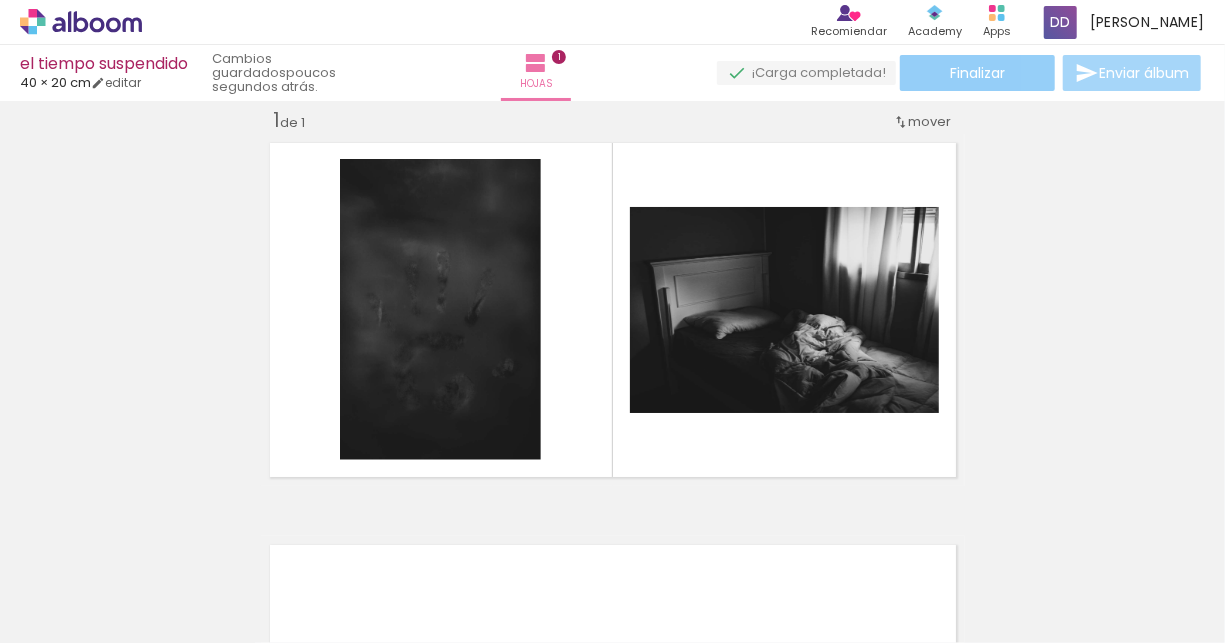click on "Finalizar" 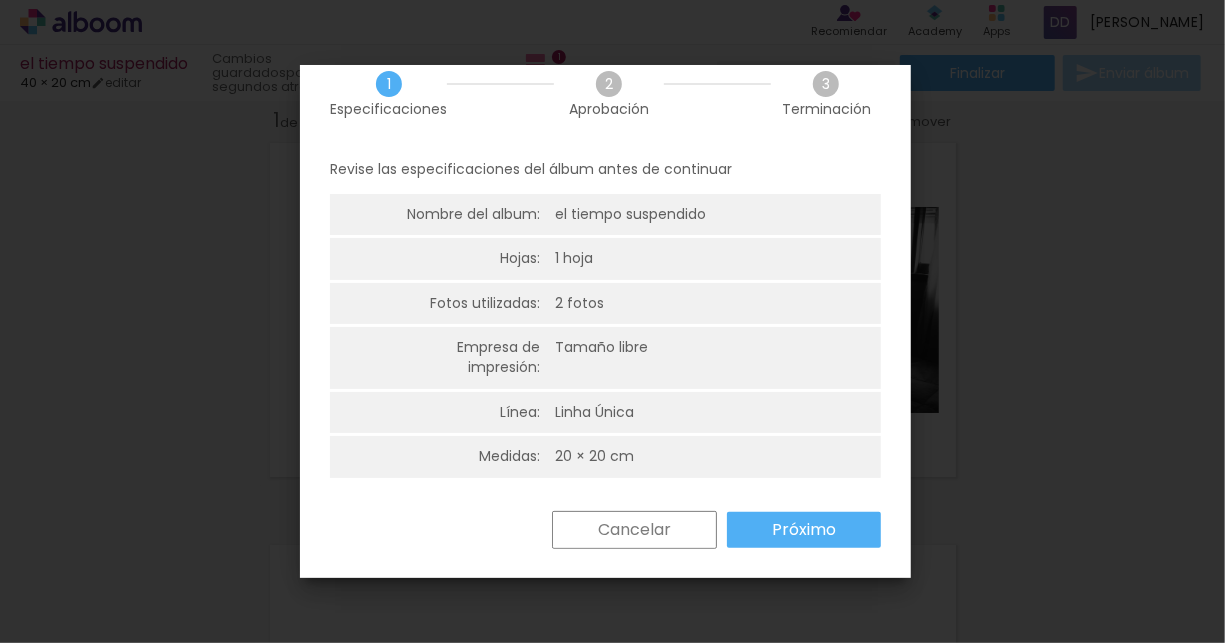click on "Próximo" at bounding box center (0, 0) 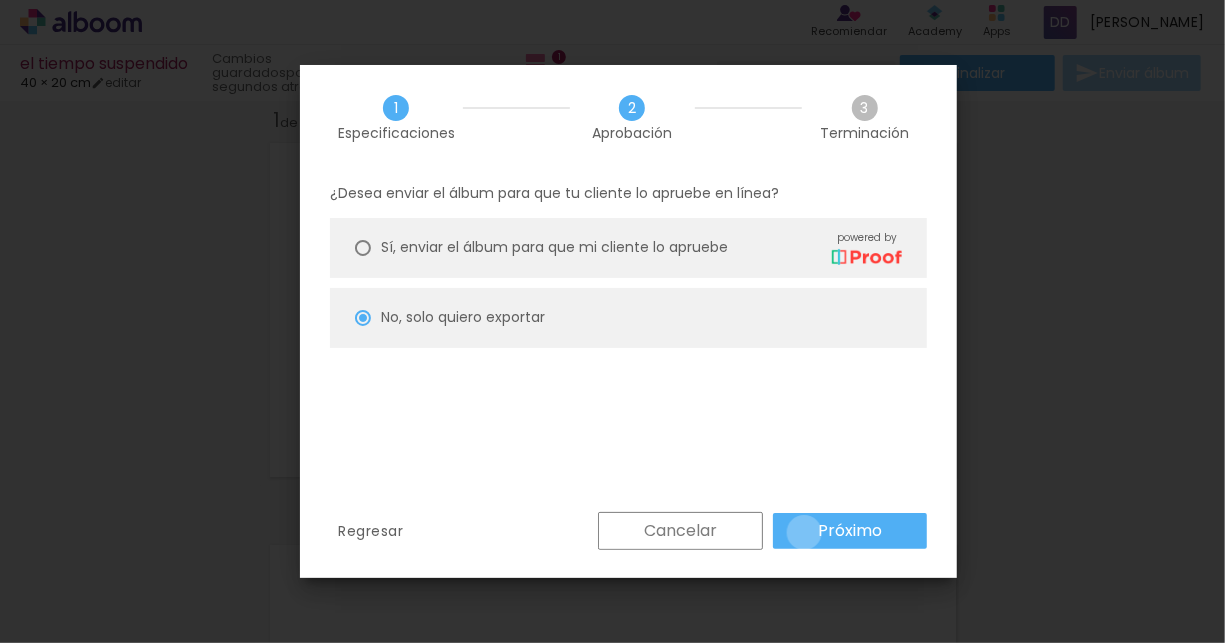 click on "Próximo" at bounding box center (850, 531) 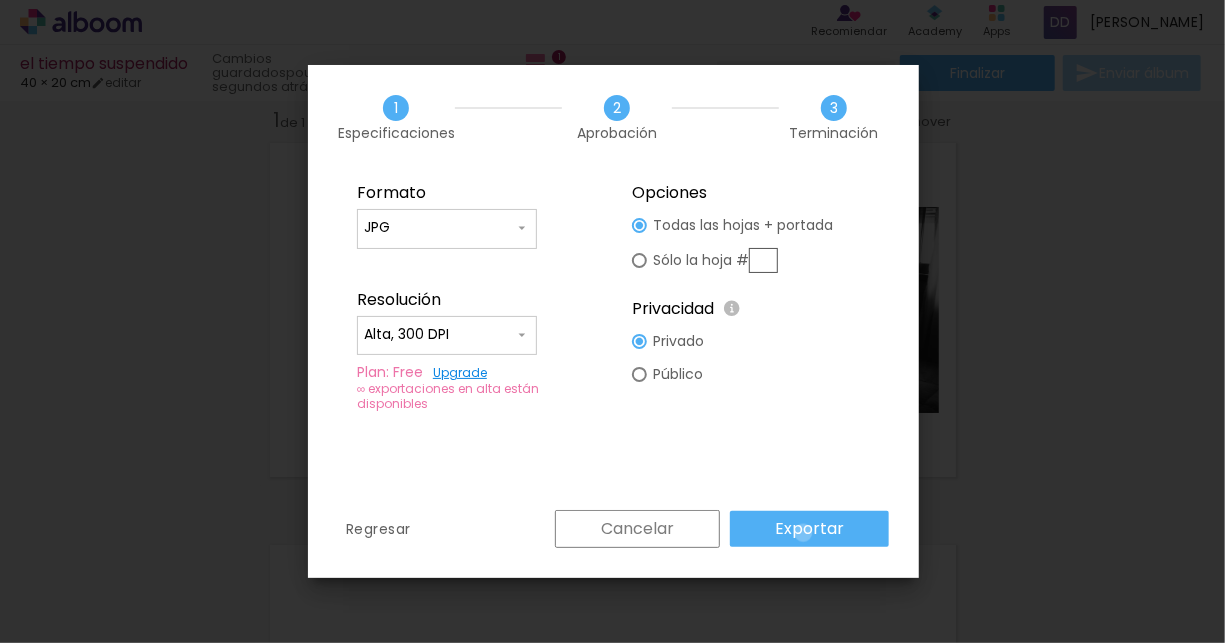 click on "Exportar" at bounding box center [0, 0] 